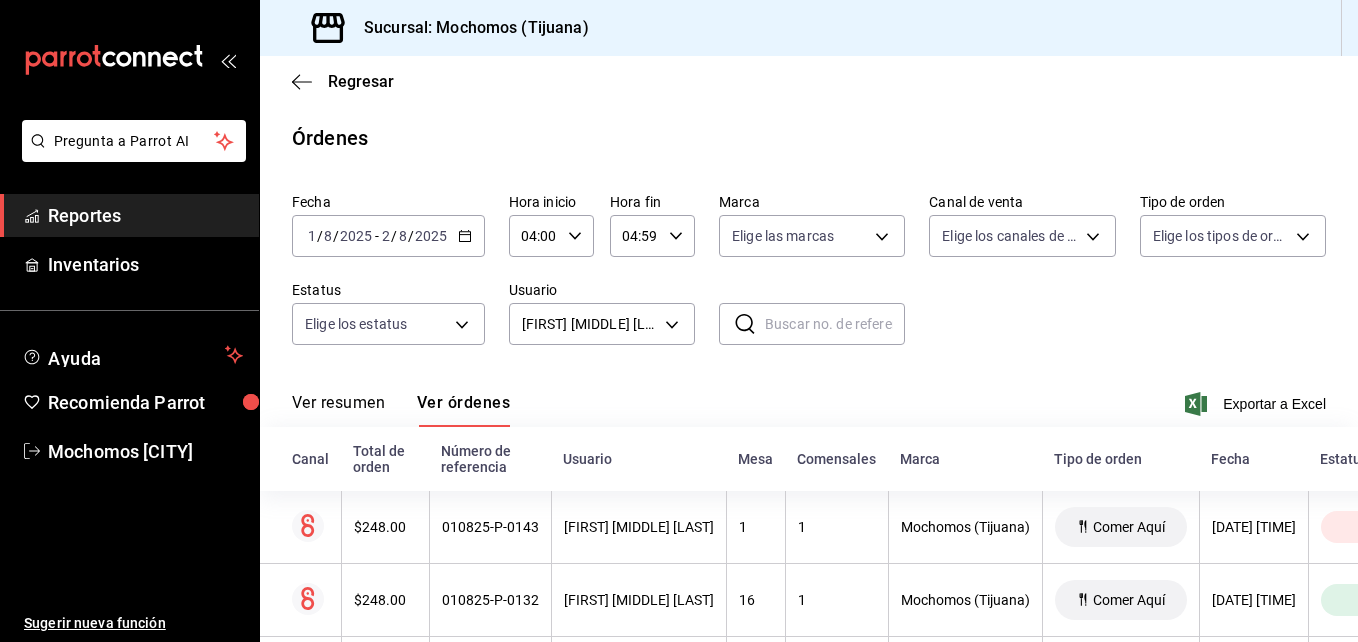 scroll, scrollTop: 0, scrollLeft: 0, axis: both 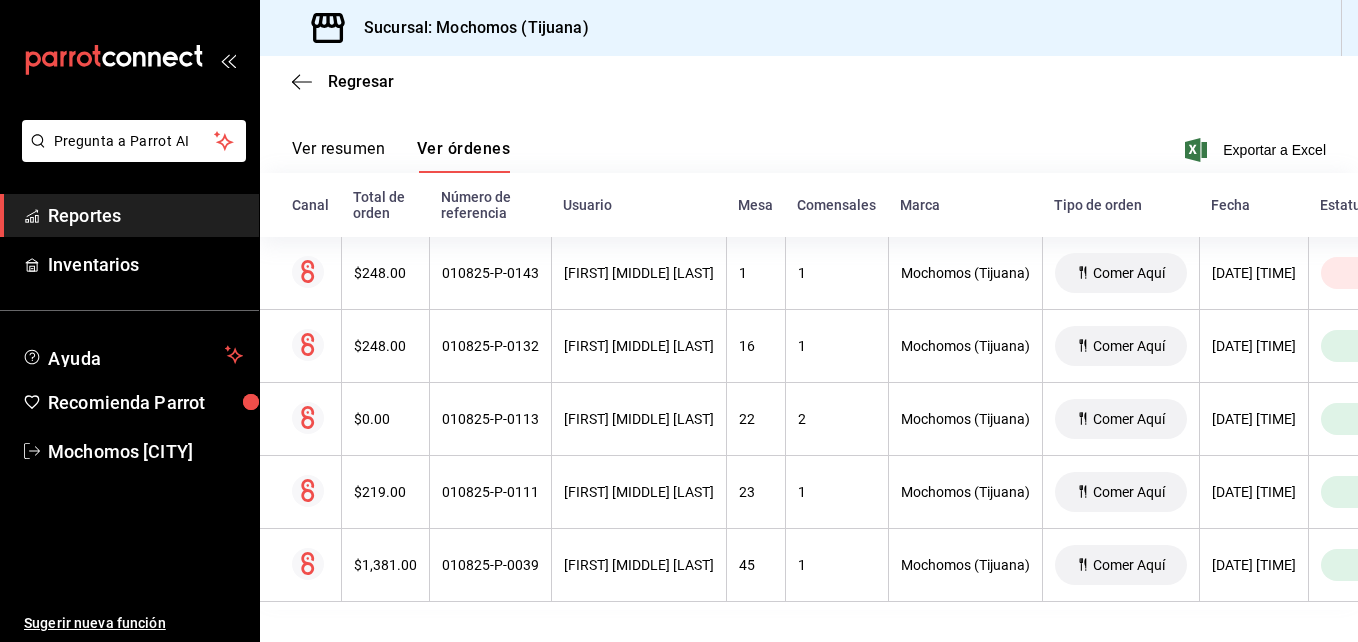 click on "Reportes" at bounding box center (145, 215) 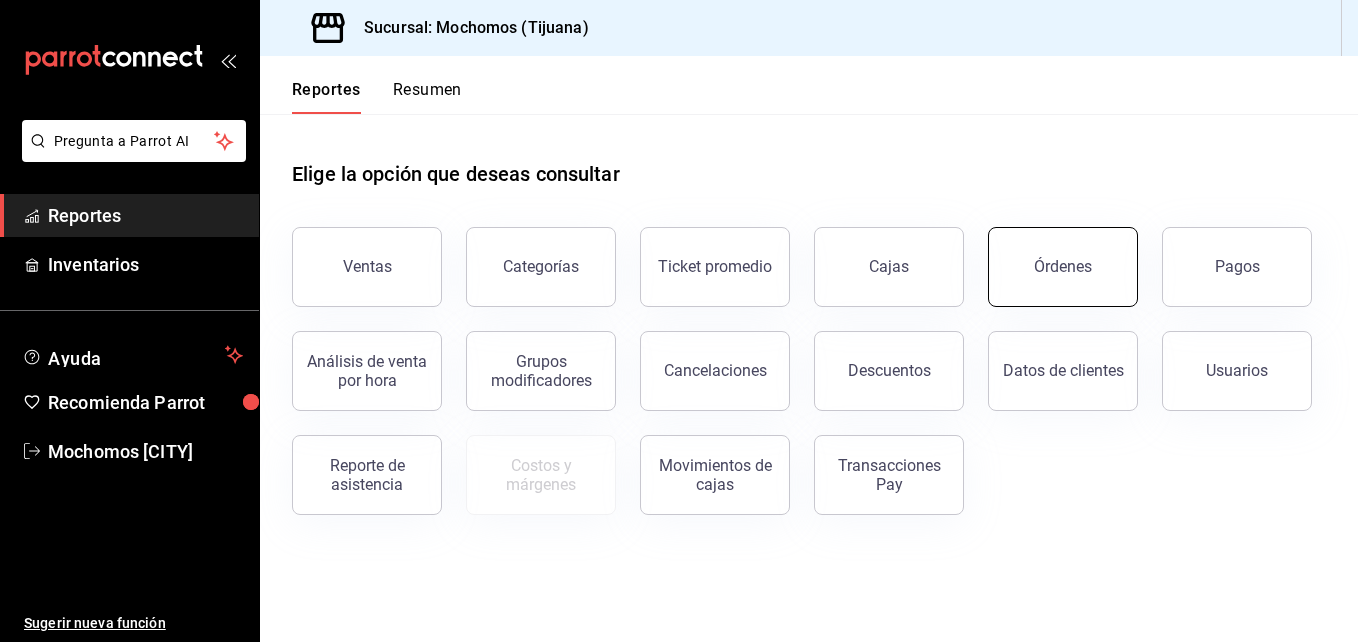 click on "Órdenes" at bounding box center (1063, 266) 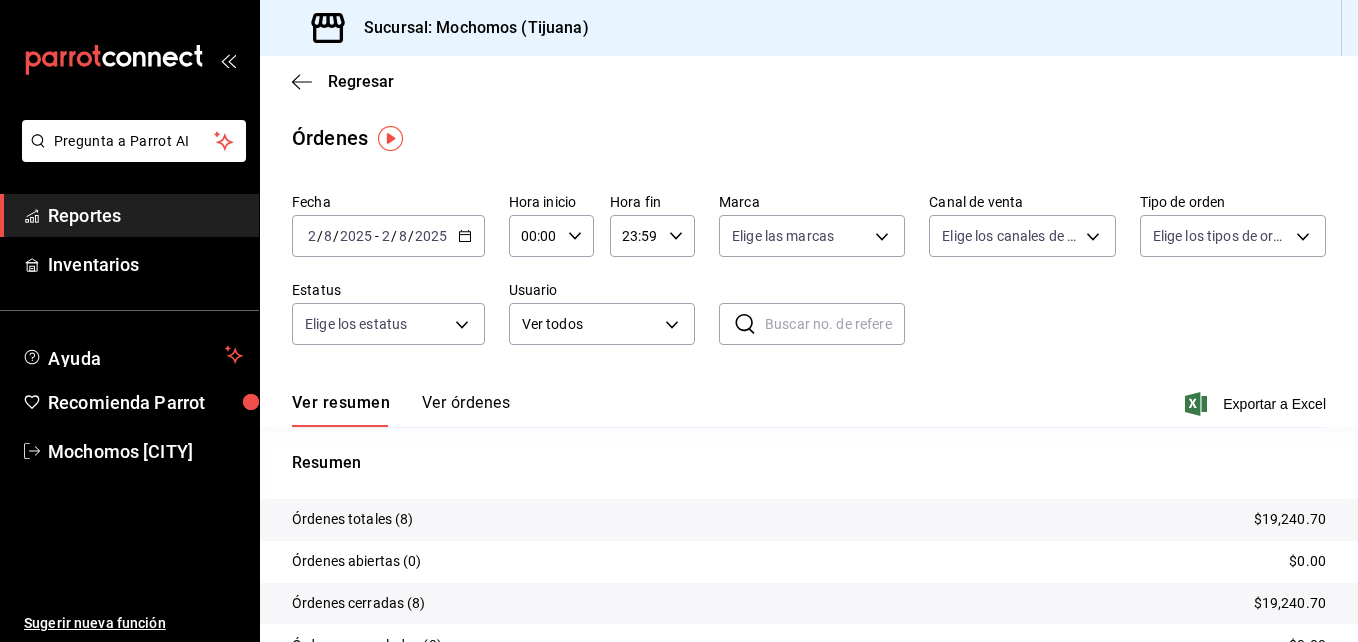 click on "2025-08-02 2 / 8 / 2025 - 2025-08-02 2 / 8 / 2025" at bounding box center (388, 236) 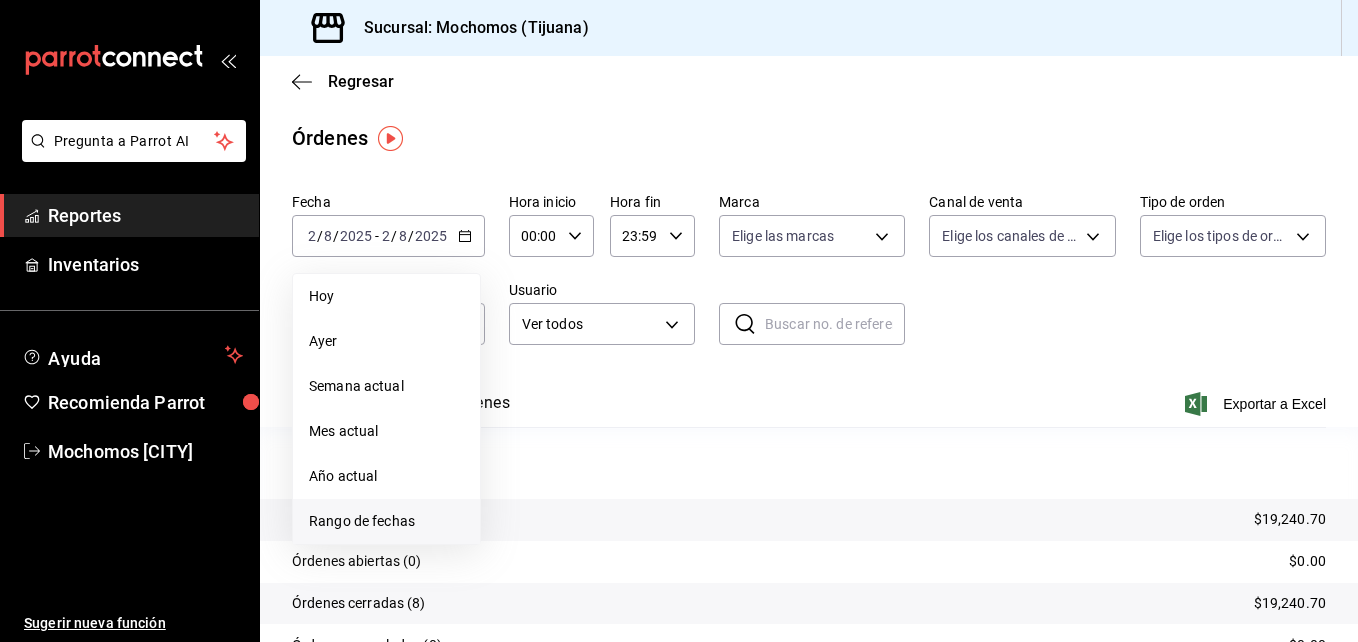 click on "Rango de fechas" at bounding box center (386, 521) 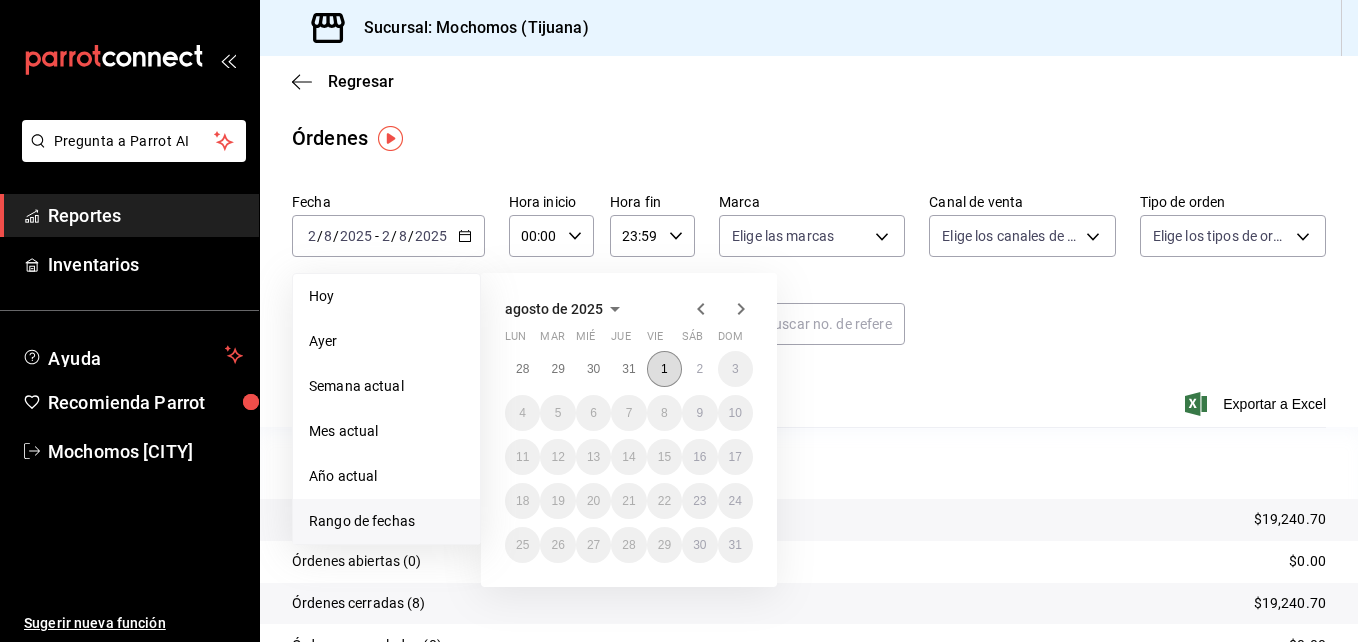 click on "1" at bounding box center (664, 369) 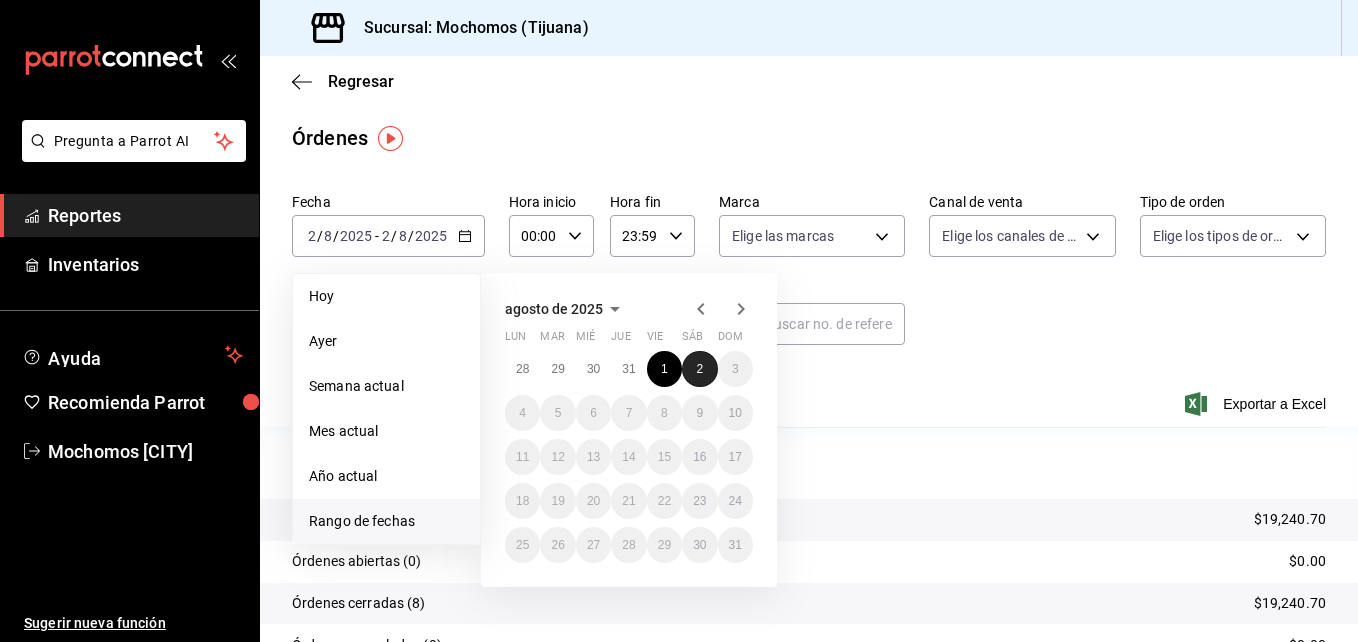 click on "2" at bounding box center (699, 369) 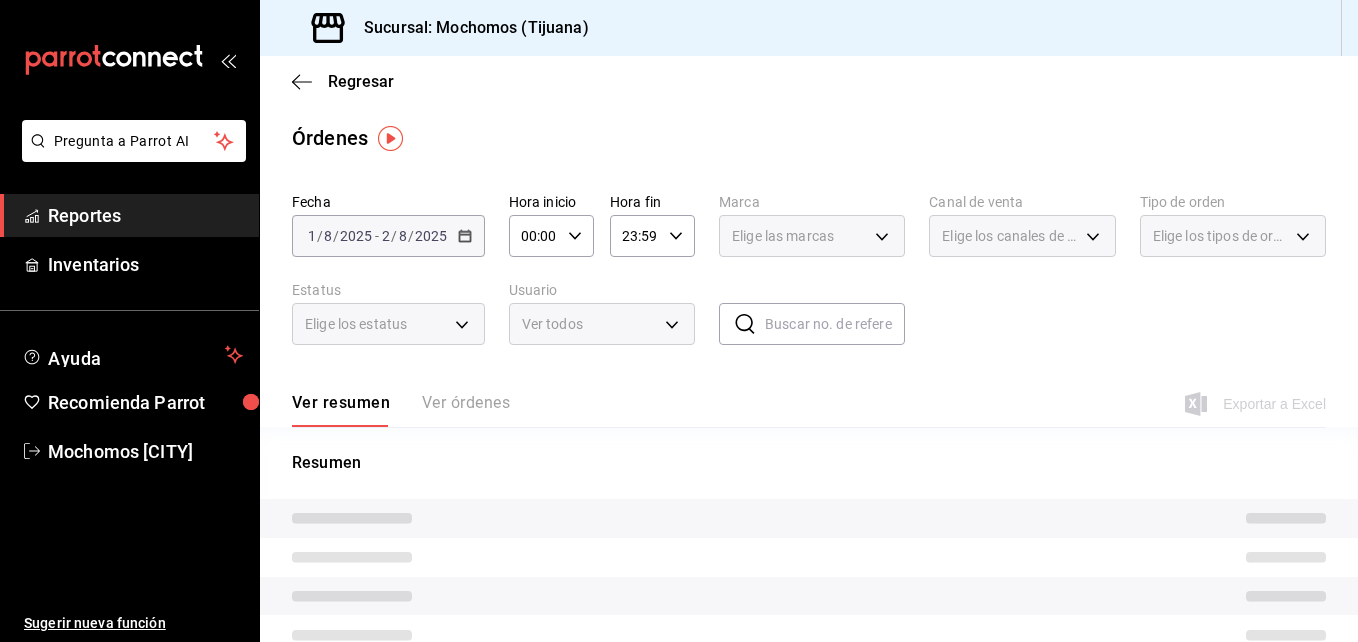 click 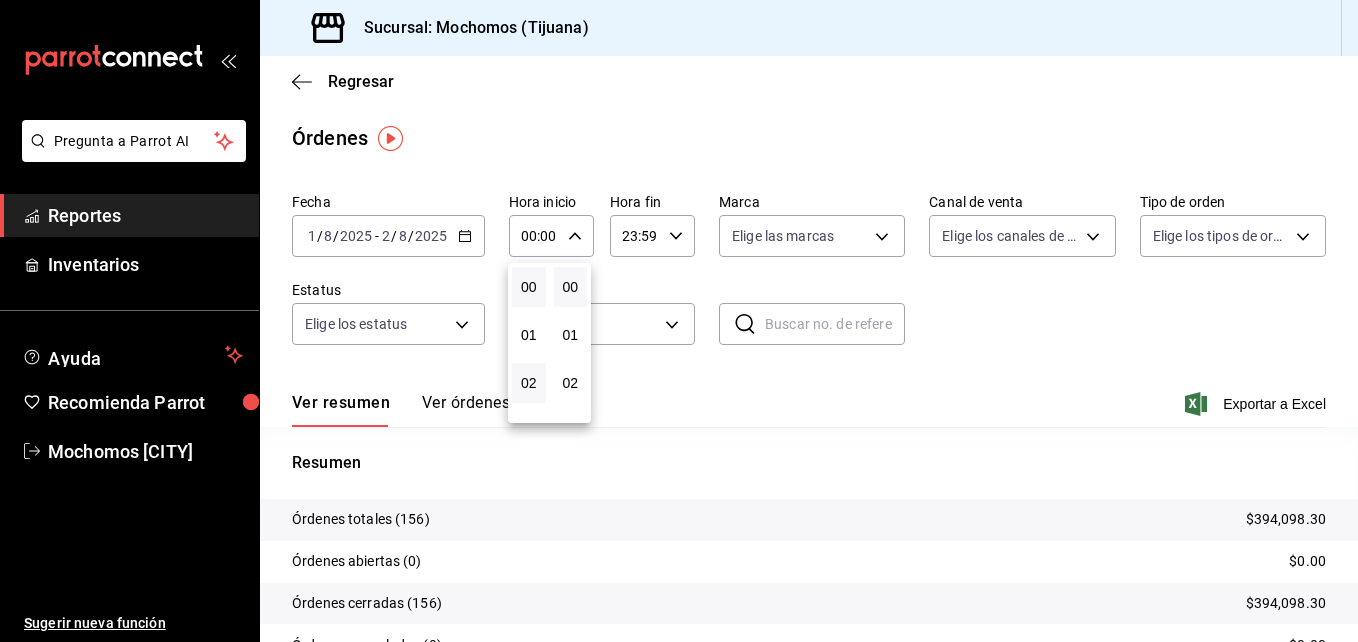 scroll, scrollTop: 89, scrollLeft: 0, axis: vertical 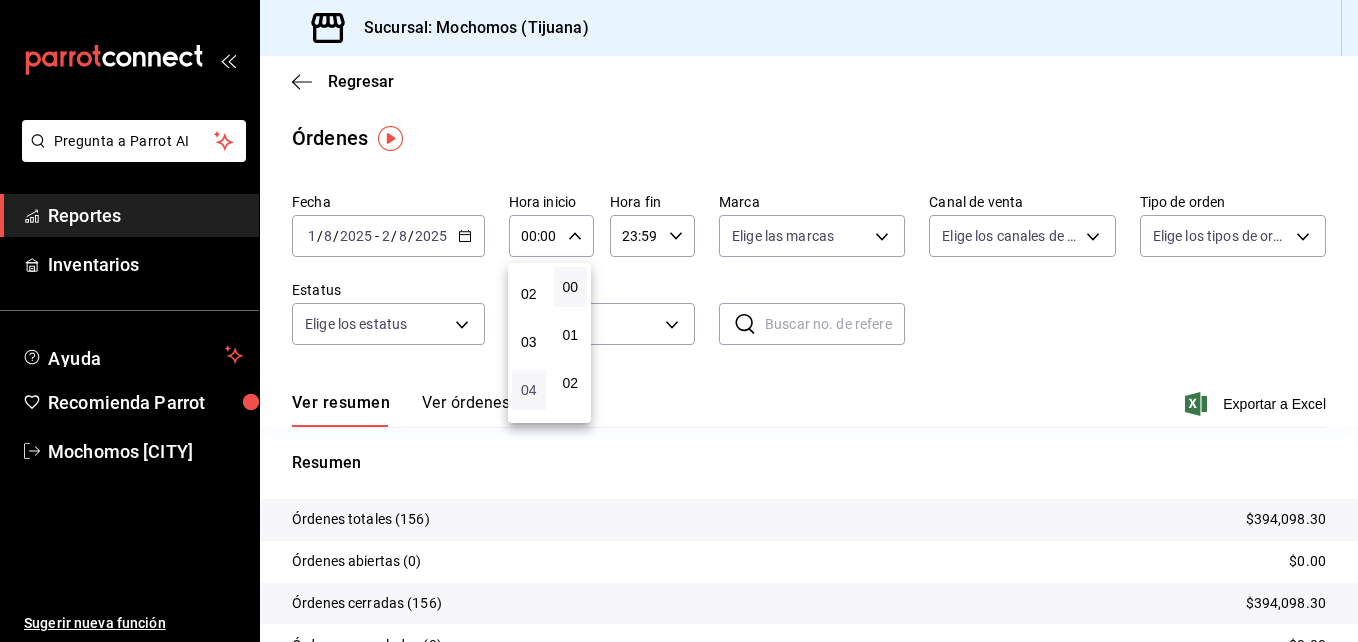 click on "04" at bounding box center (529, 390) 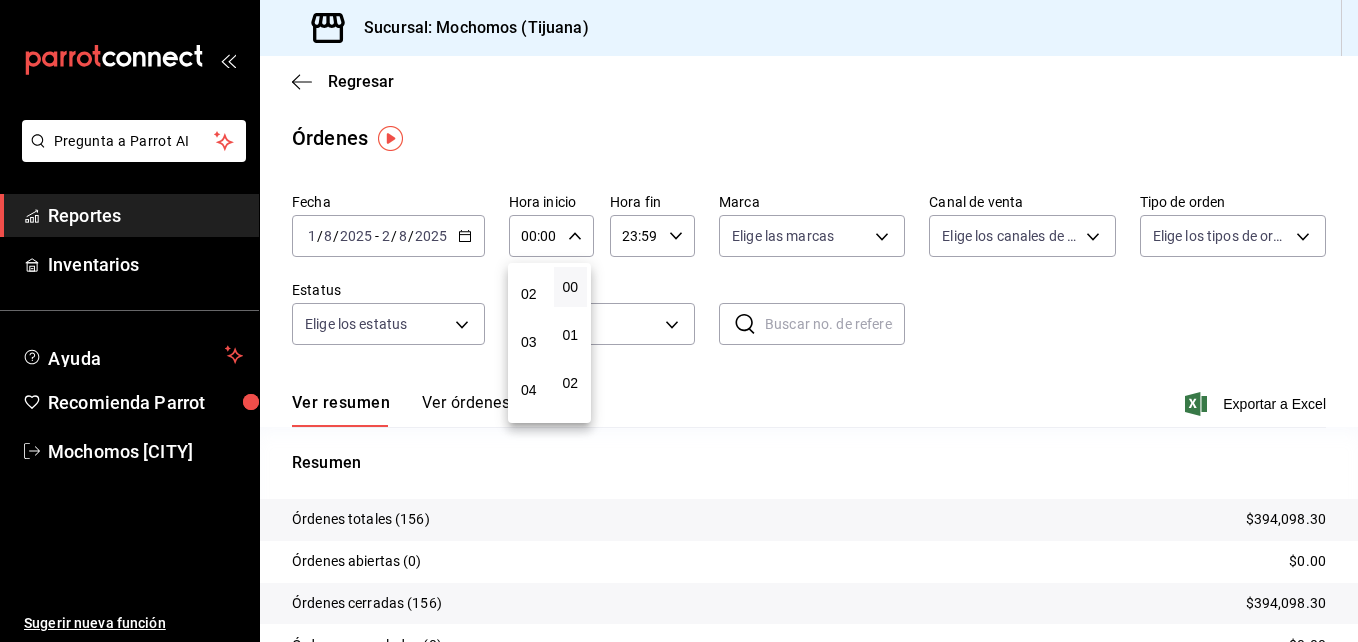 type on "04:00" 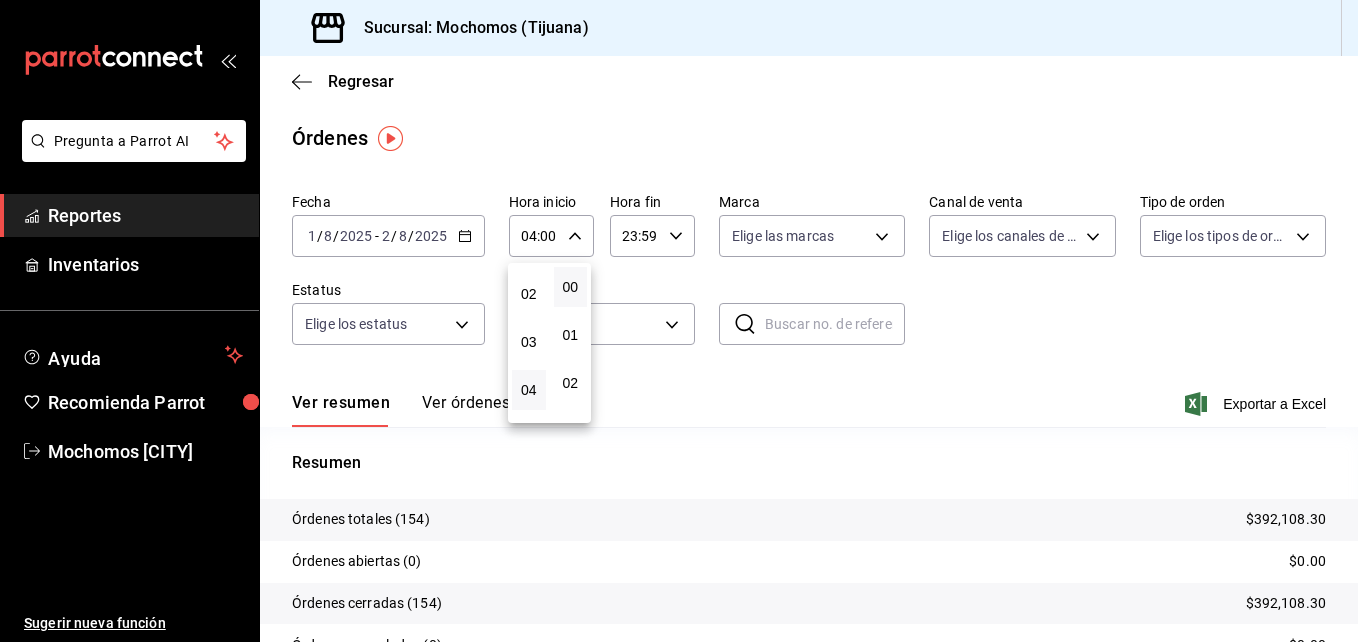 click at bounding box center (679, 321) 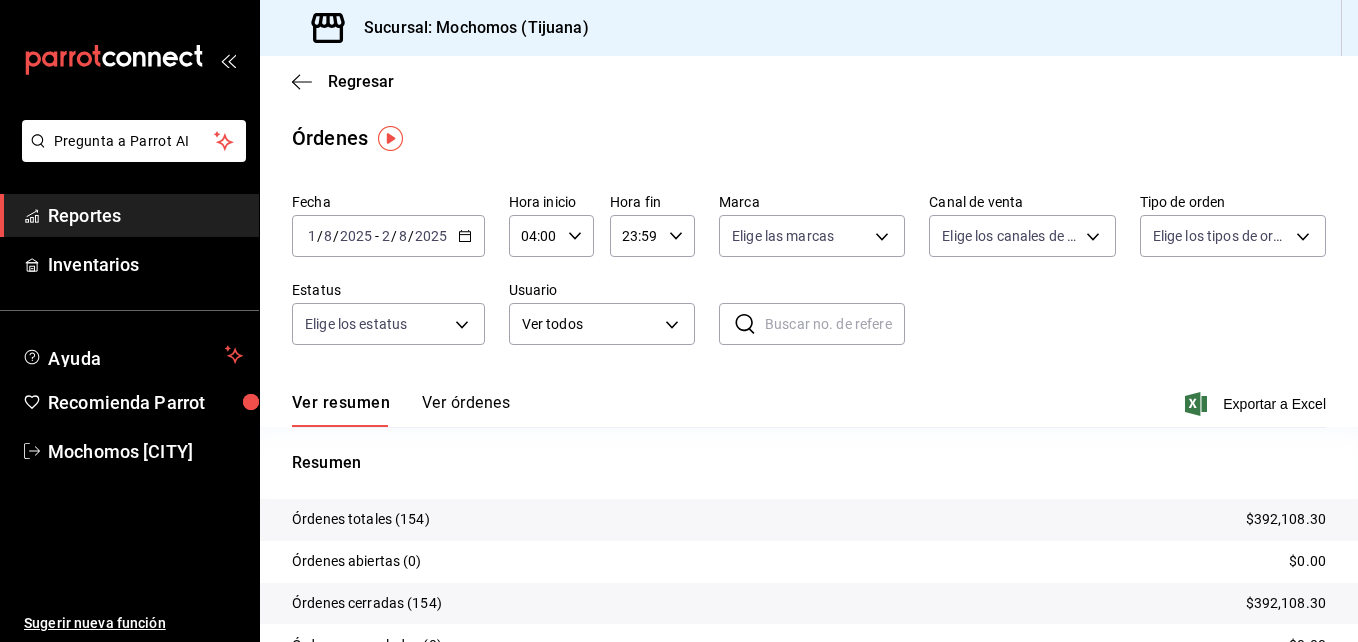 click 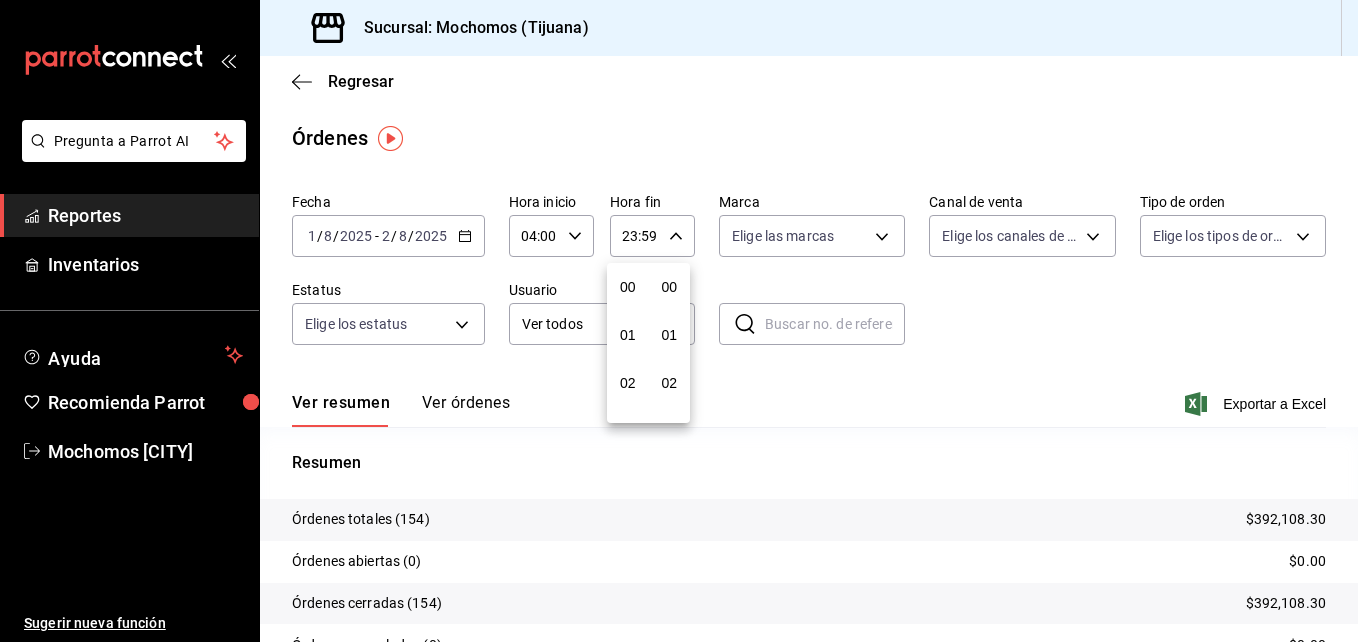 scroll, scrollTop: 992, scrollLeft: 0, axis: vertical 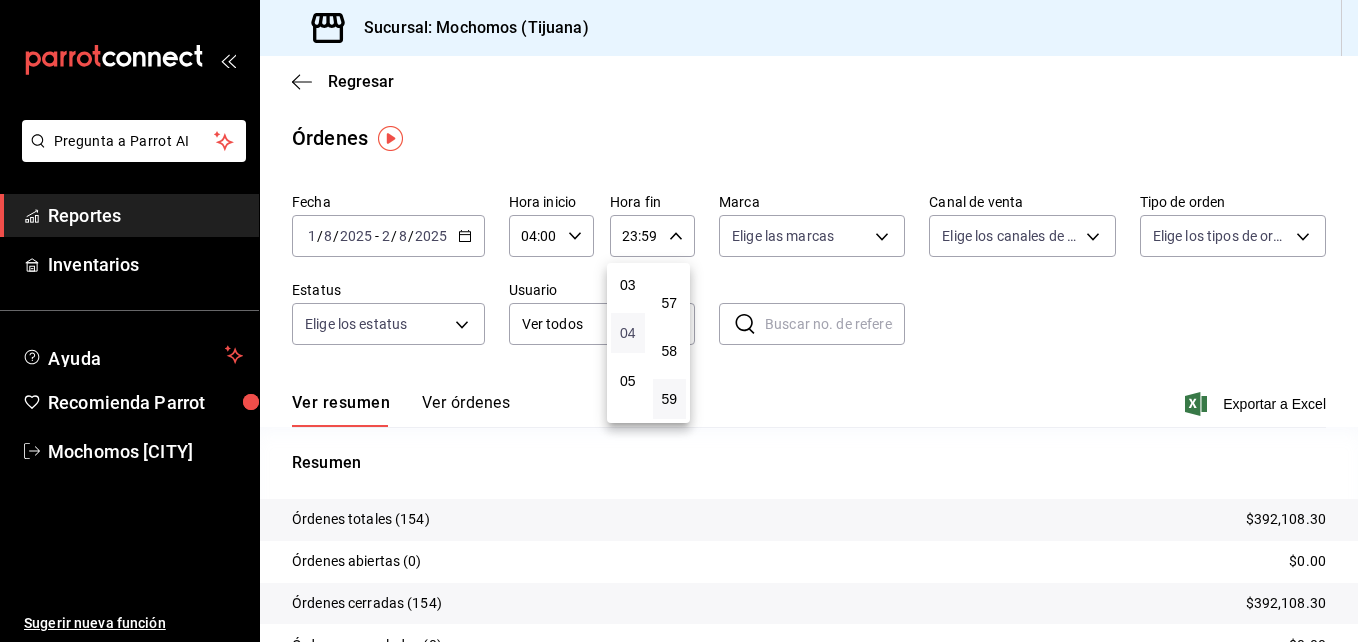 click on "04" at bounding box center (628, 333) 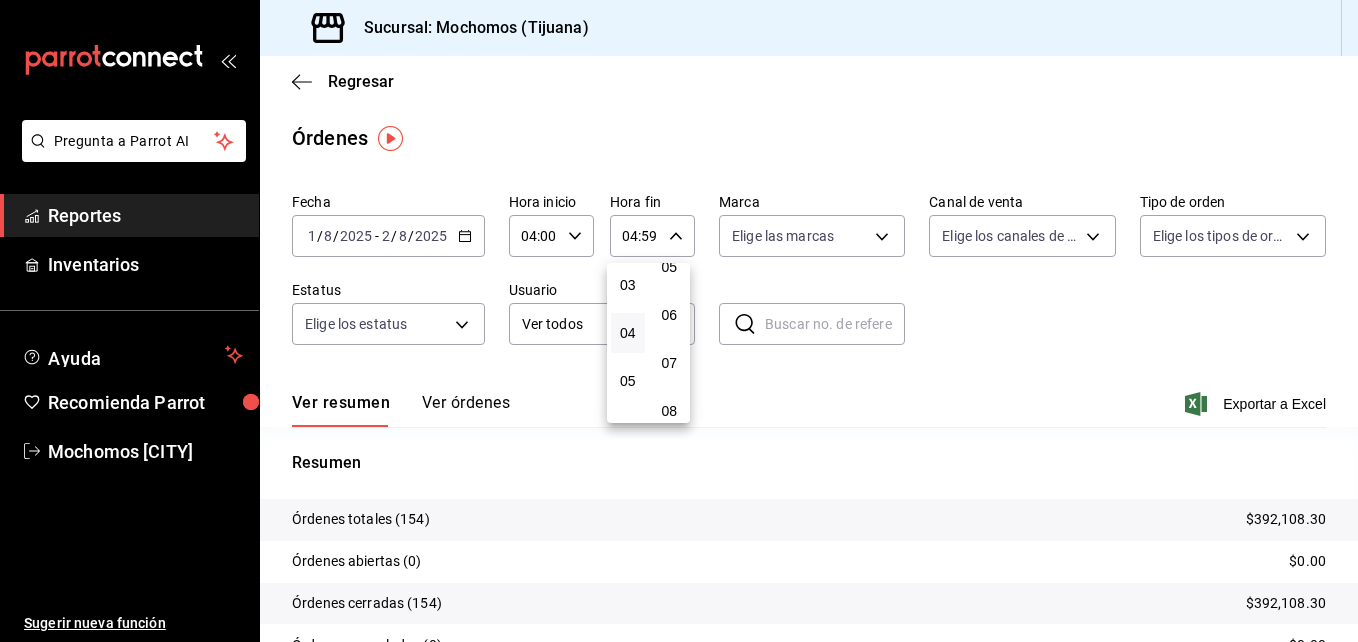 scroll, scrollTop: 0, scrollLeft: 0, axis: both 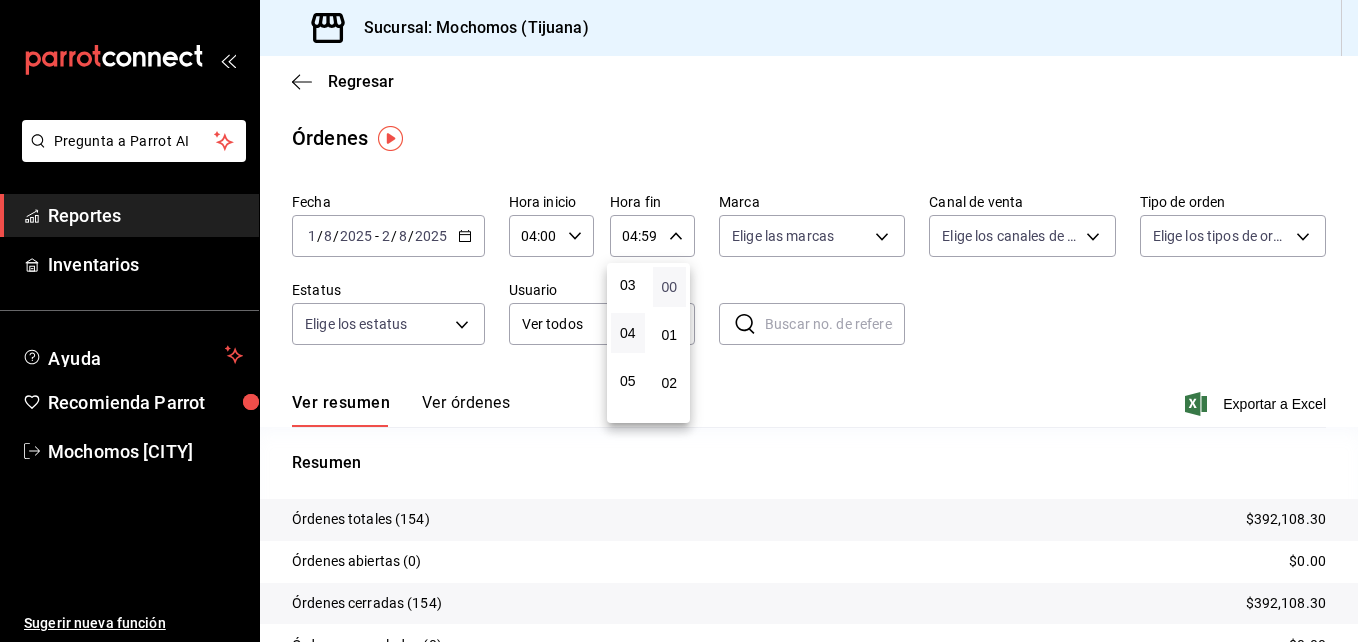 click on "00" at bounding box center (670, 287) 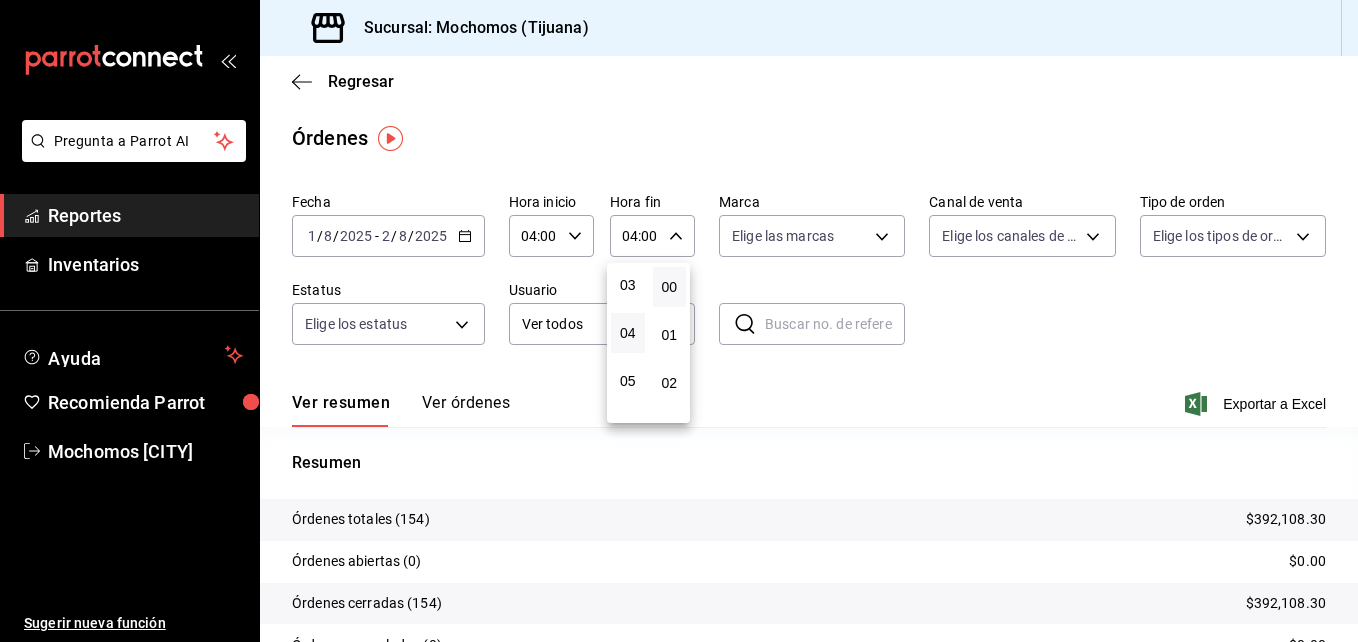 click at bounding box center [679, 321] 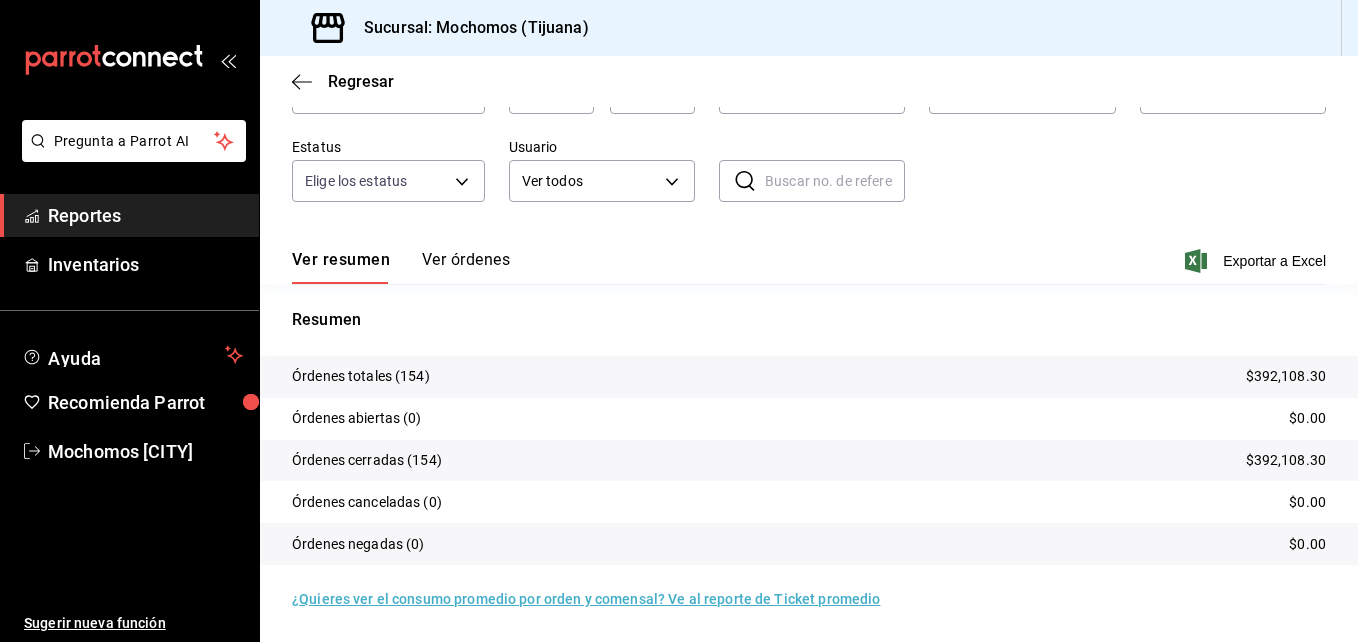 scroll, scrollTop: 0, scrollLeft: 0, axis: both 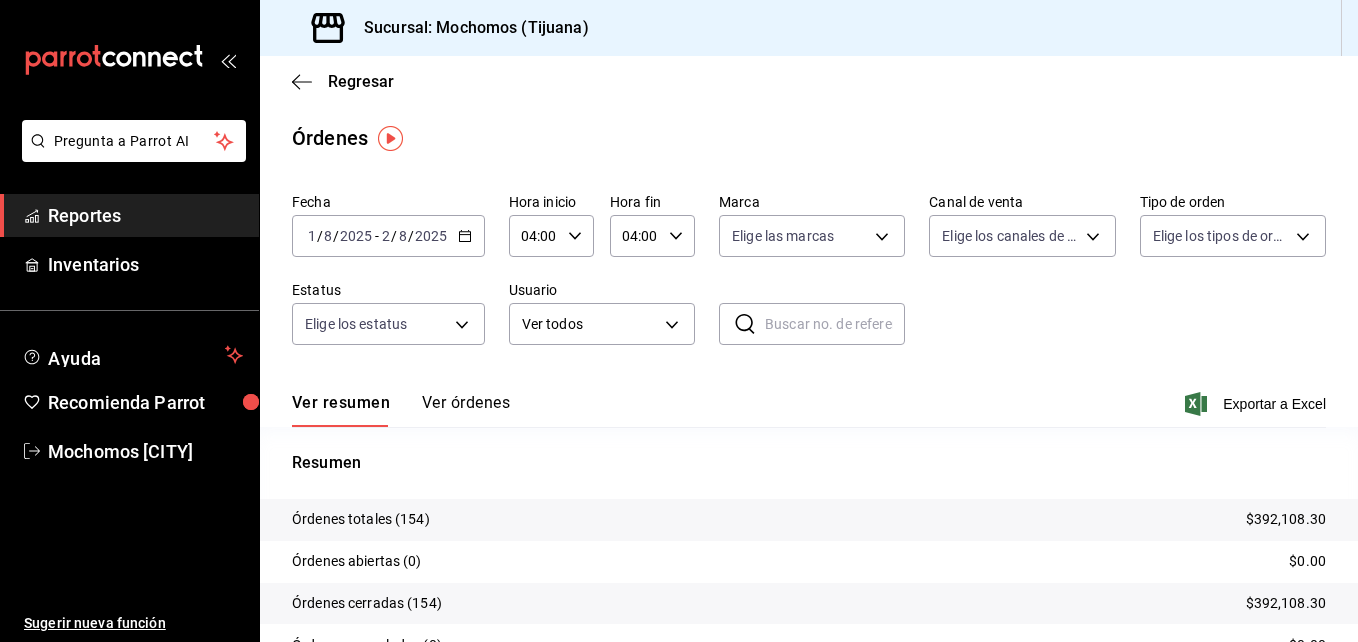 click on "Reportes" at bounding box center (145, 215) 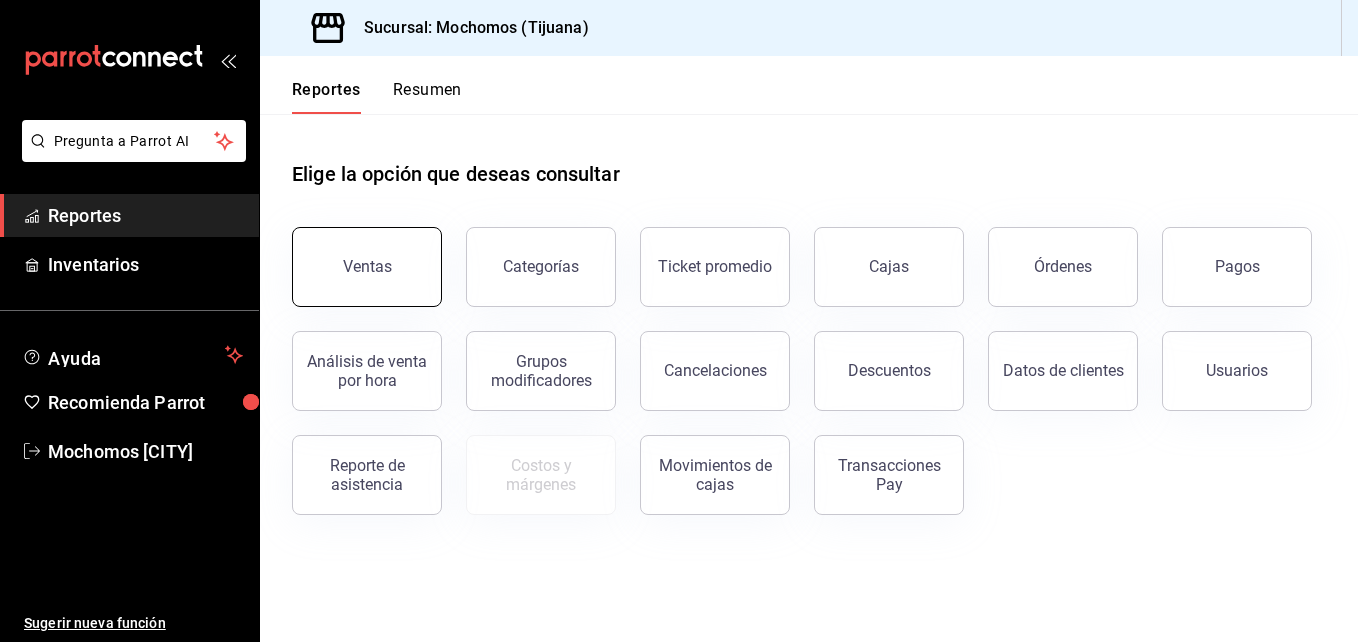 click on "Ventas" at bounding box center [367, 267] 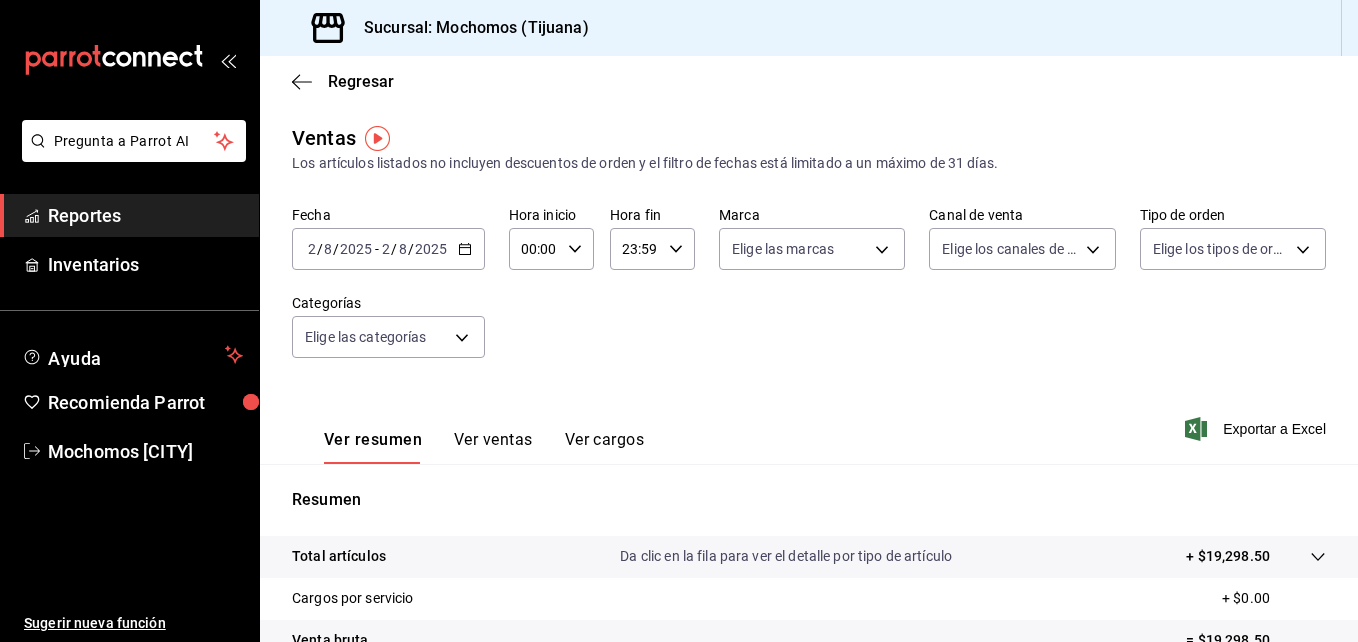 click 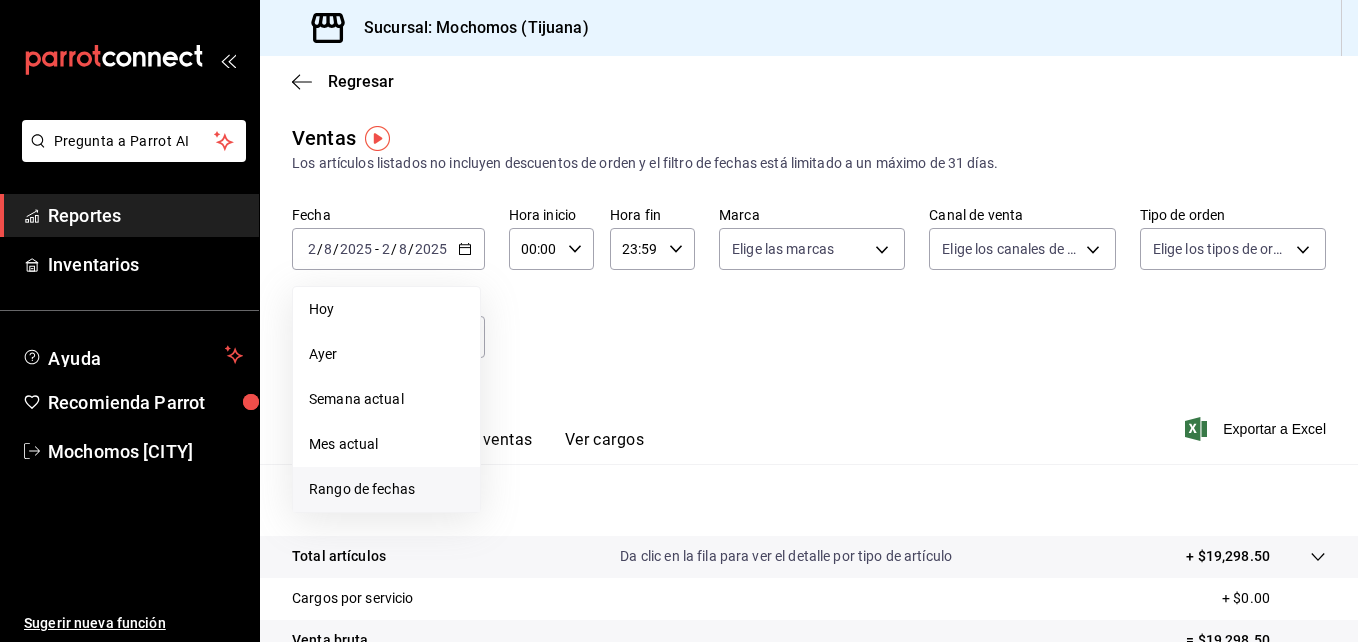 click on "Rango de fechas" at bounding box center [386, 489] 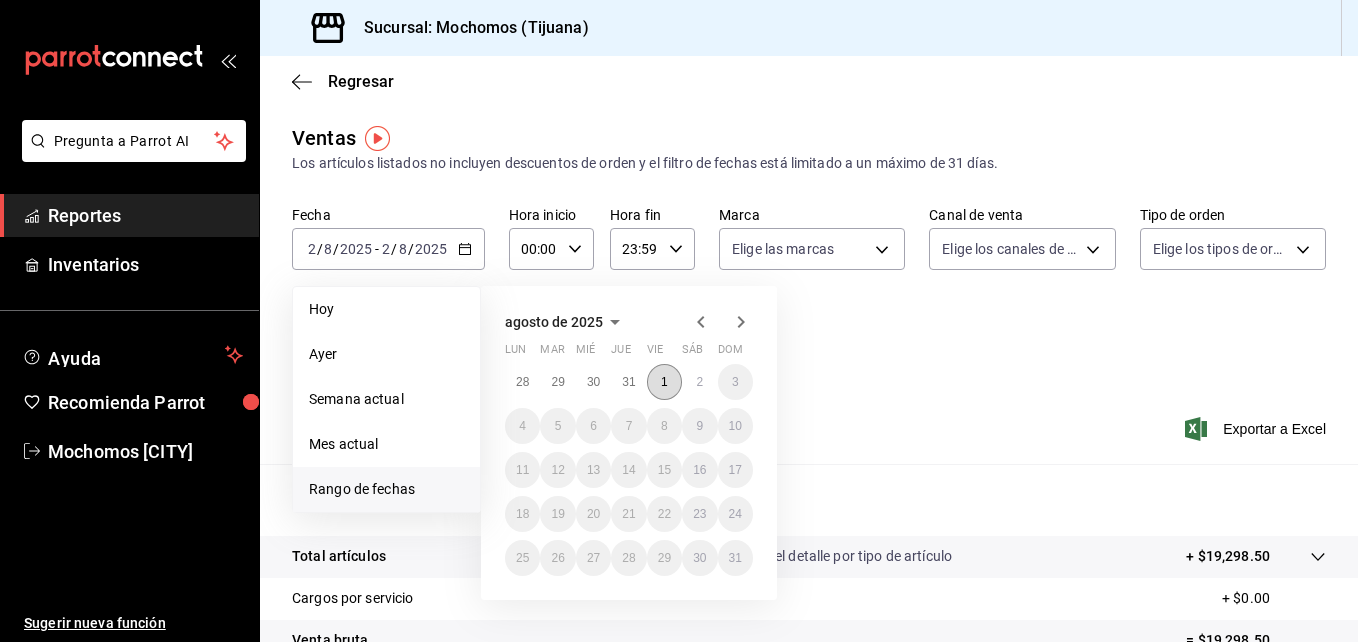 click on "1" at bounding box center [664, 382] 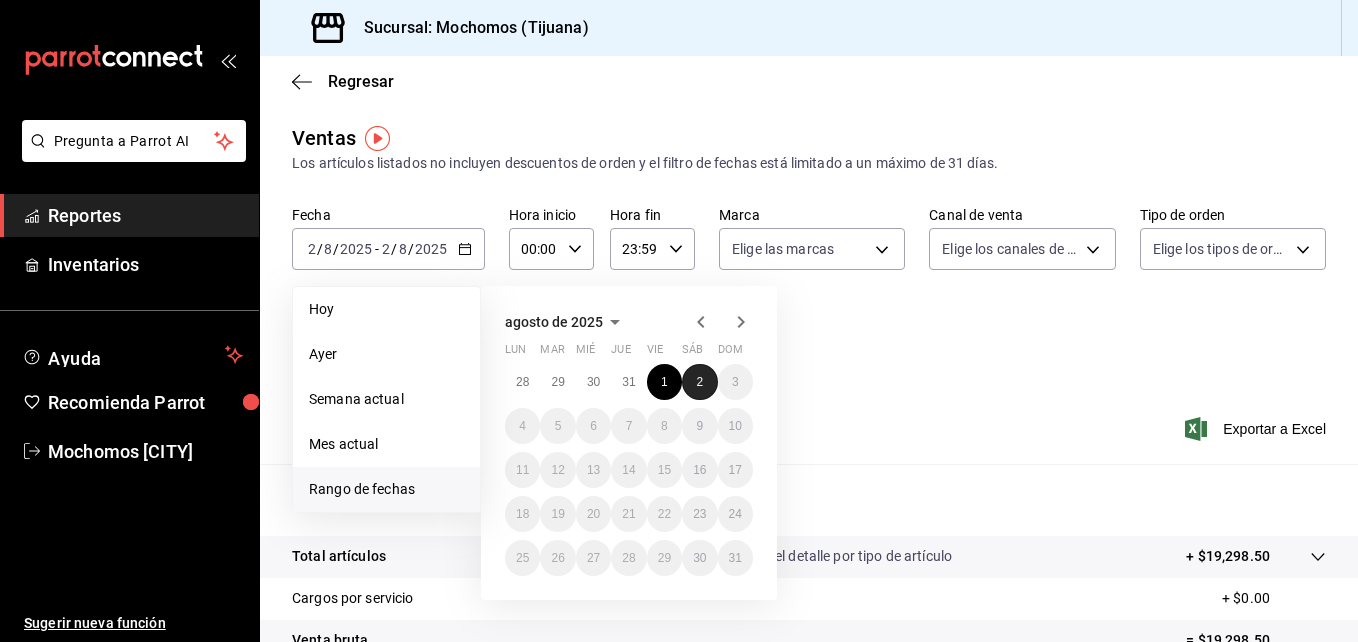 click on "2" at bounding box center [699, 382] 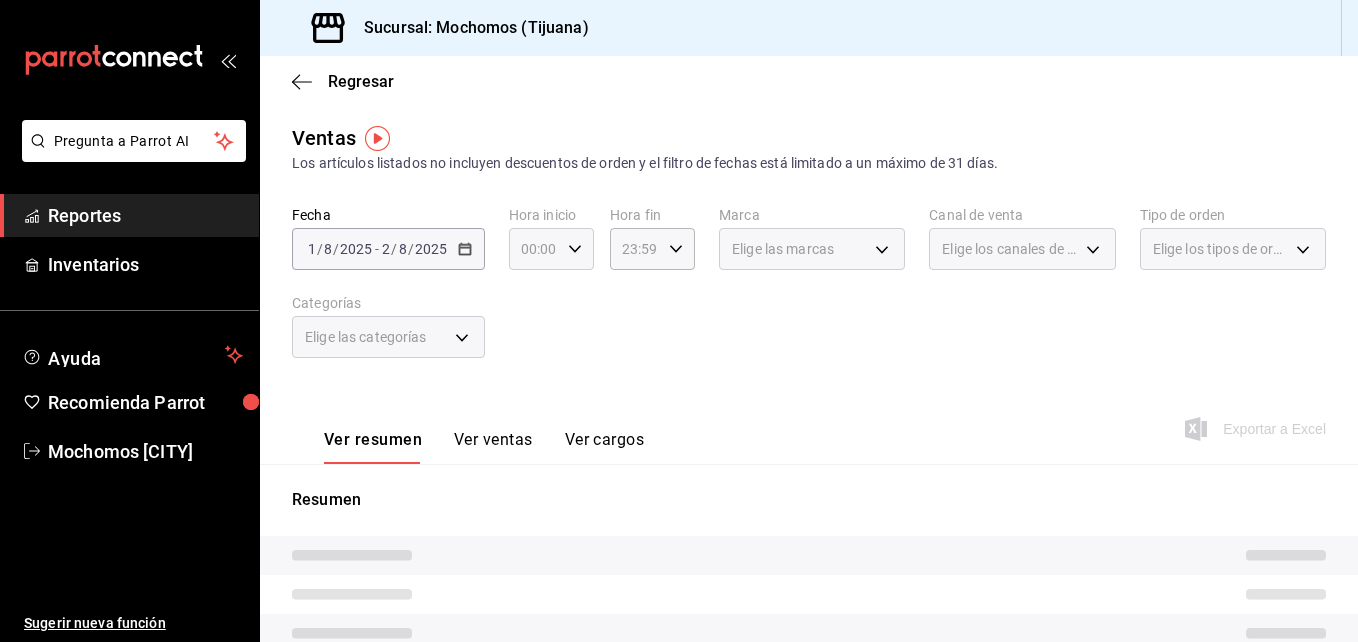 click 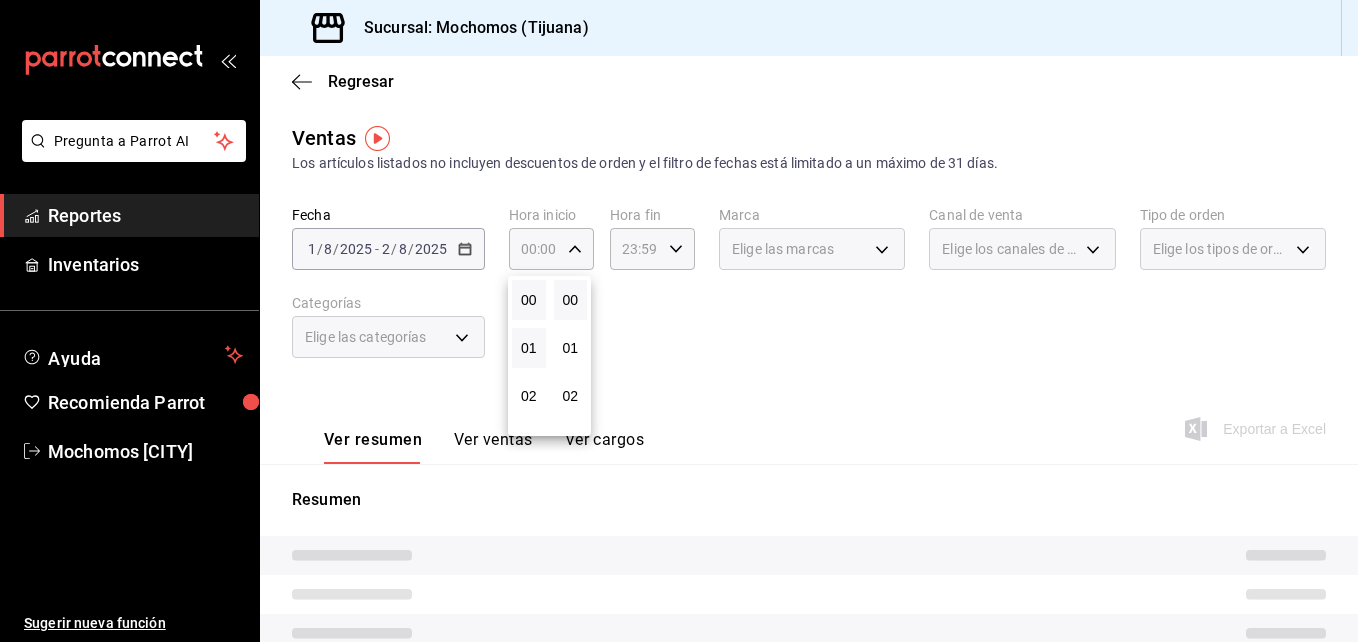 scroll, scrollTop: 99, scrollLeft: 0, axis: vertical 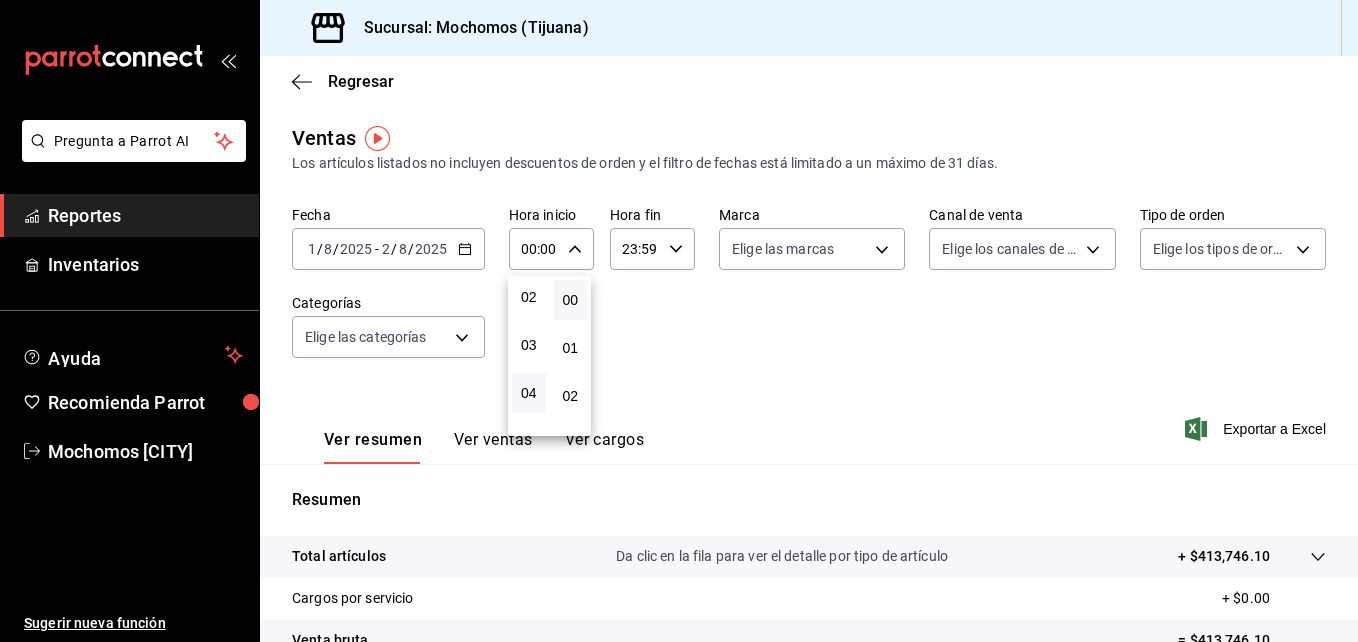 click on "04" at bounding box center [529, 393] 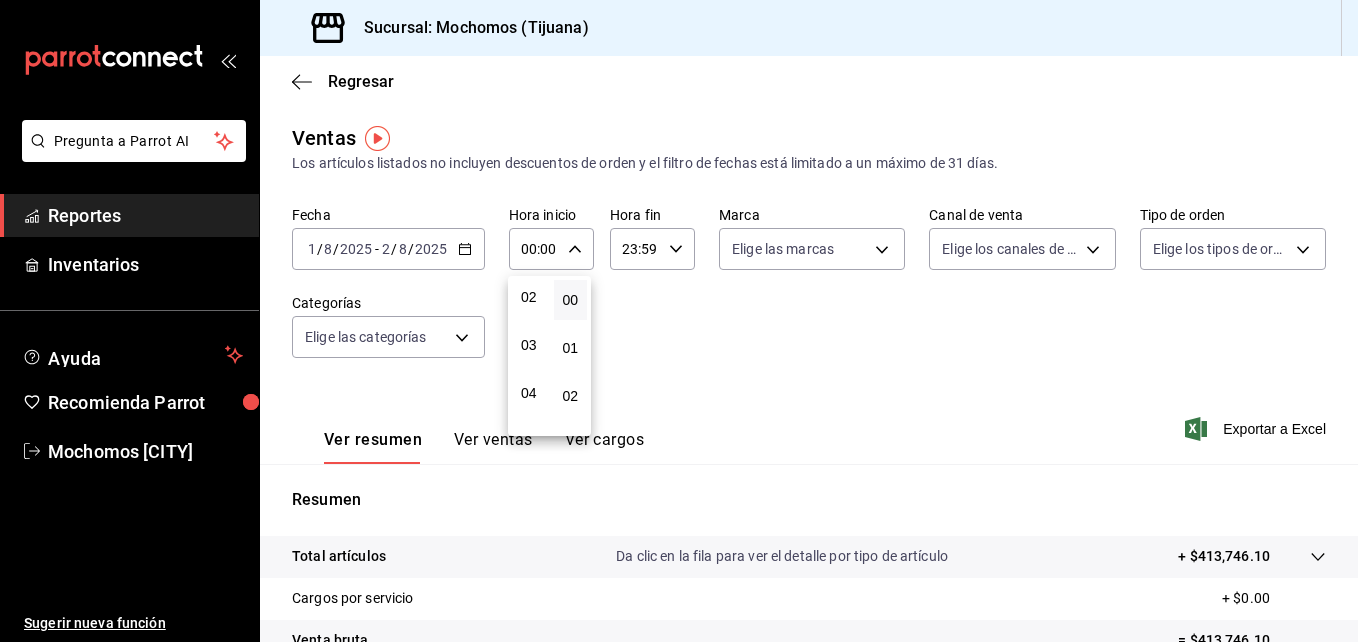 type on "04:00" 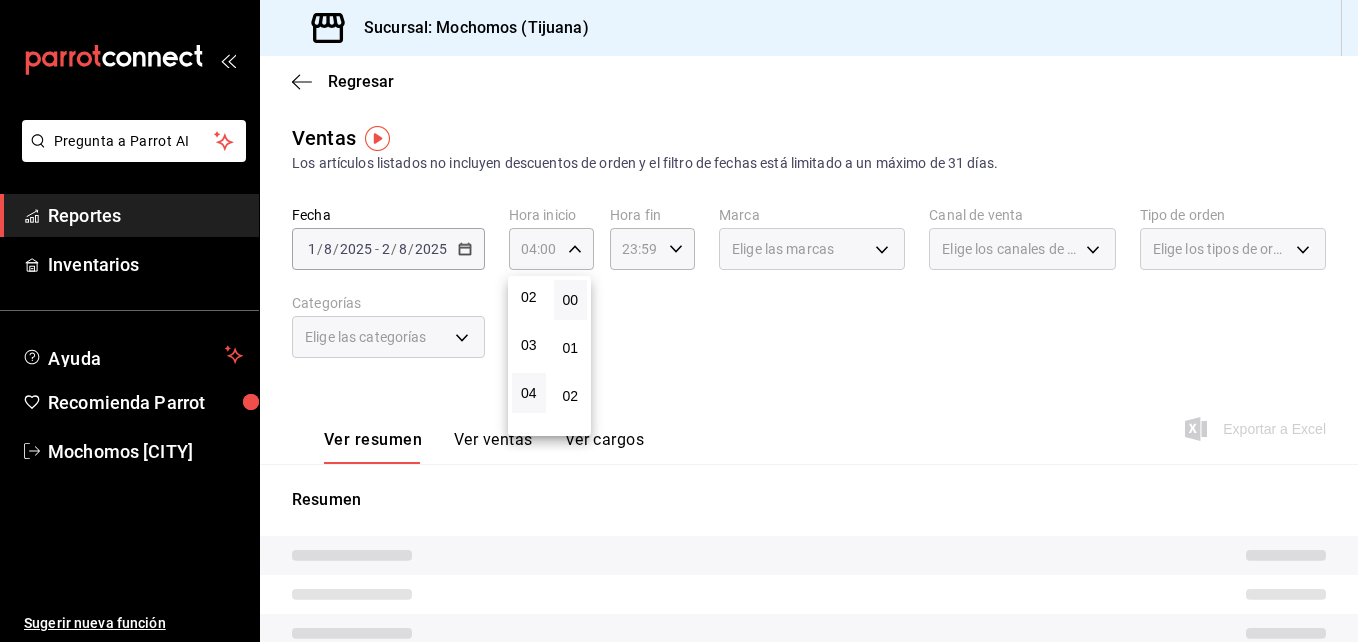 click at bounding box center [679, 321] 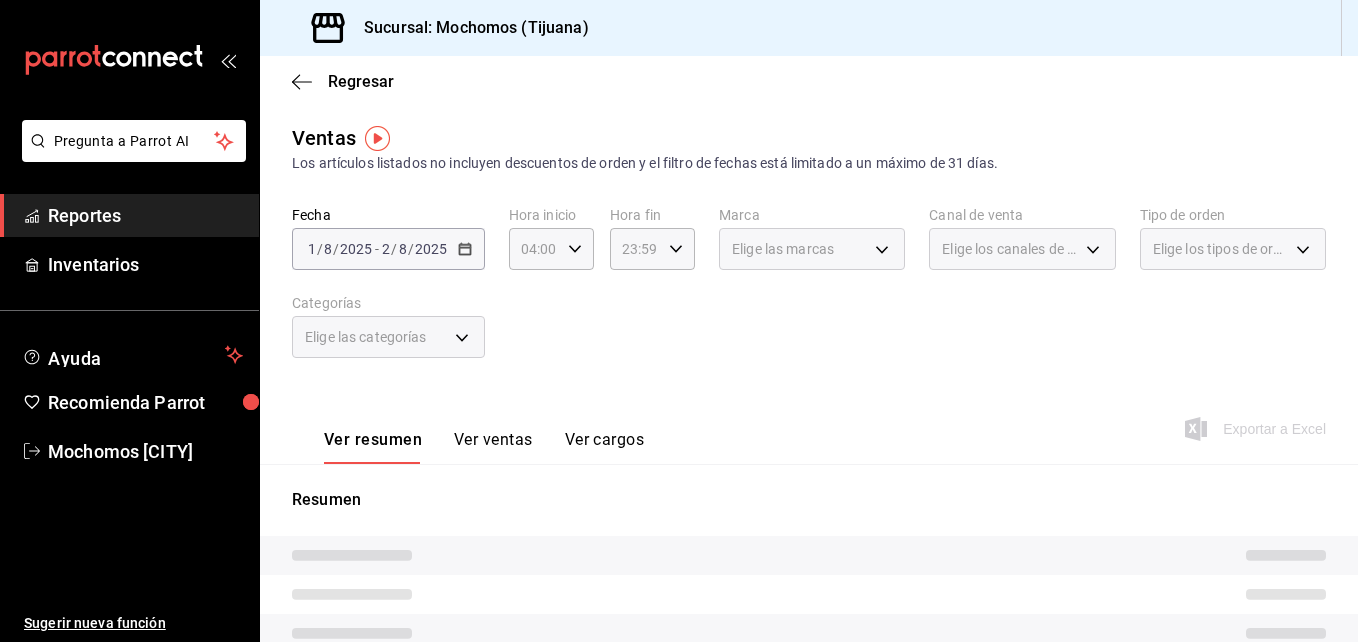 click 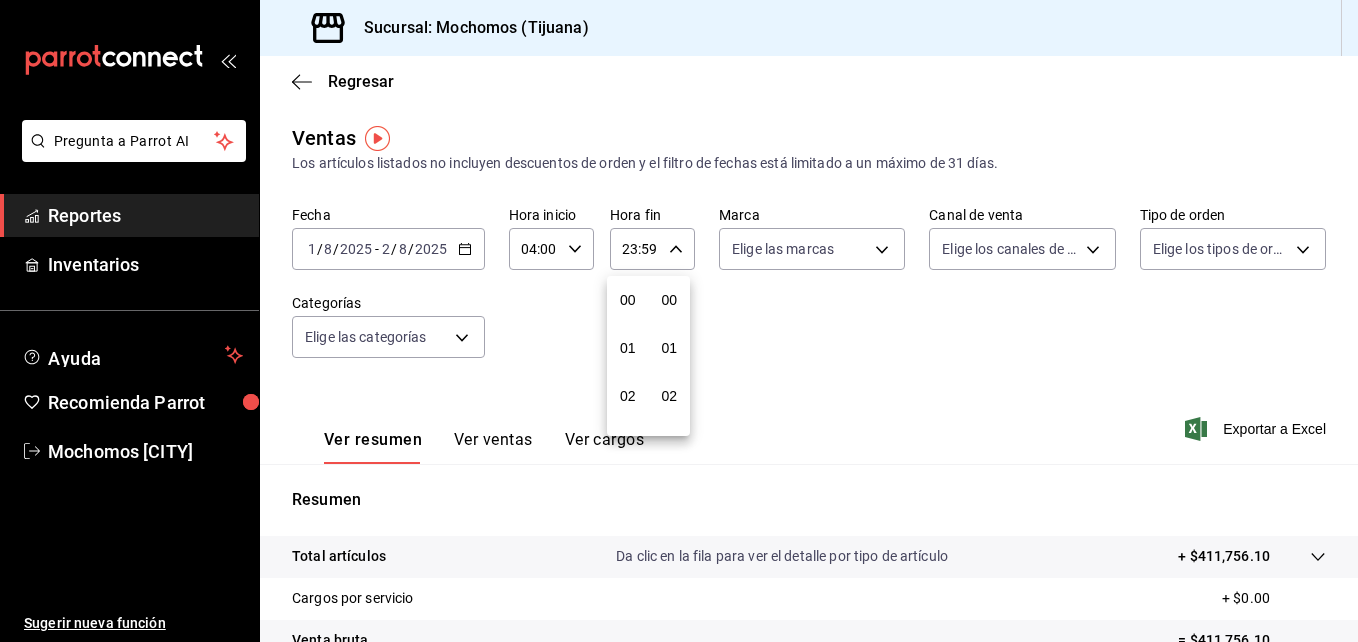 scroll, scrollTop: 992, scrollLeft: 0, axis: vertical 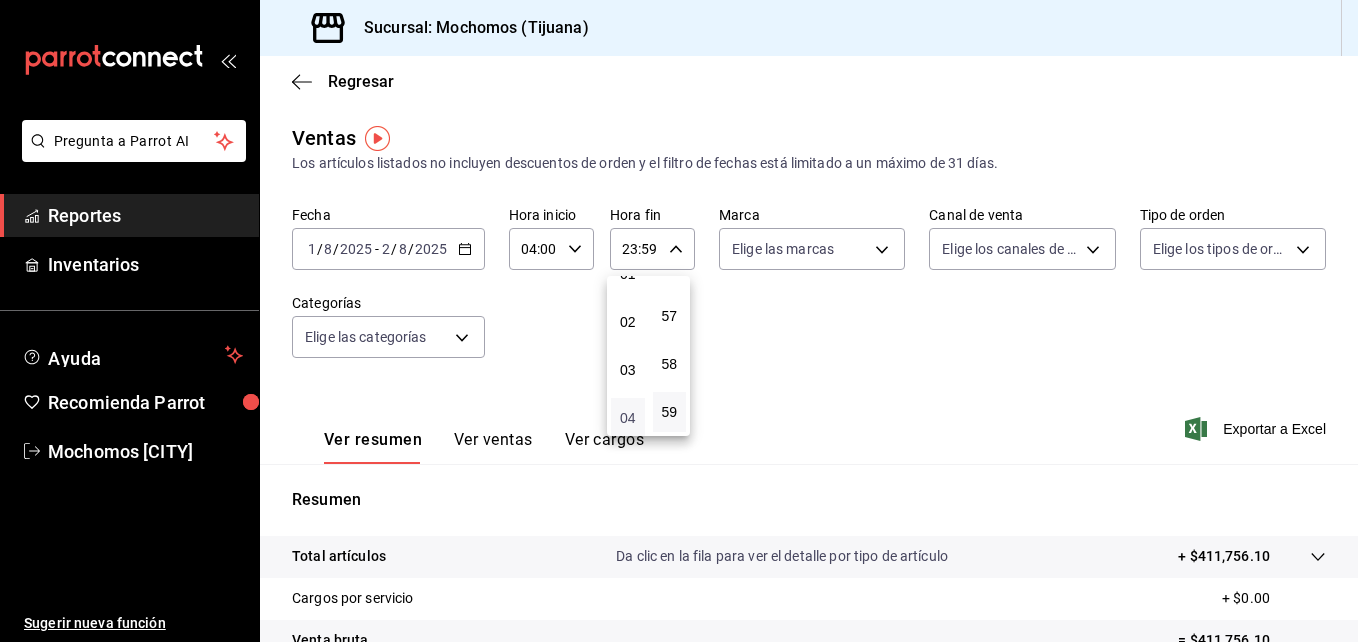 click on "04" at bounding box center (628, 418) 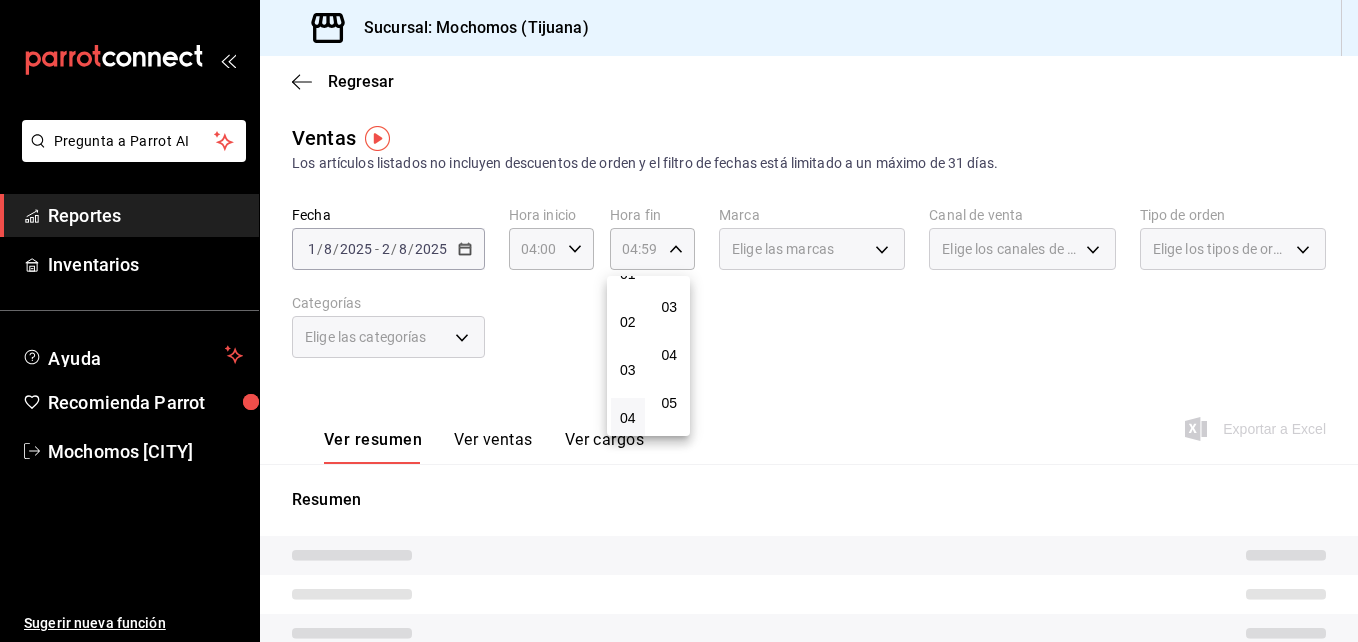 scroll, scrollTop: 0, scrollLeft: 0, axis: both 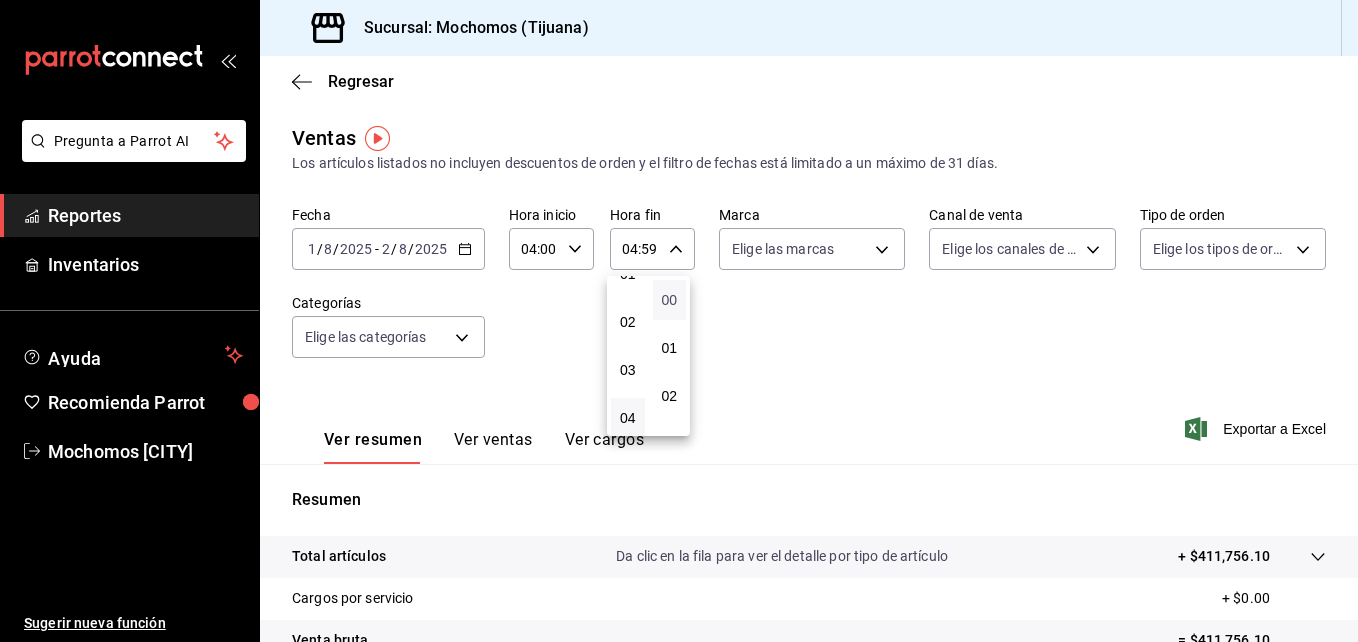 click on "00" at bounding box center (670, 300) 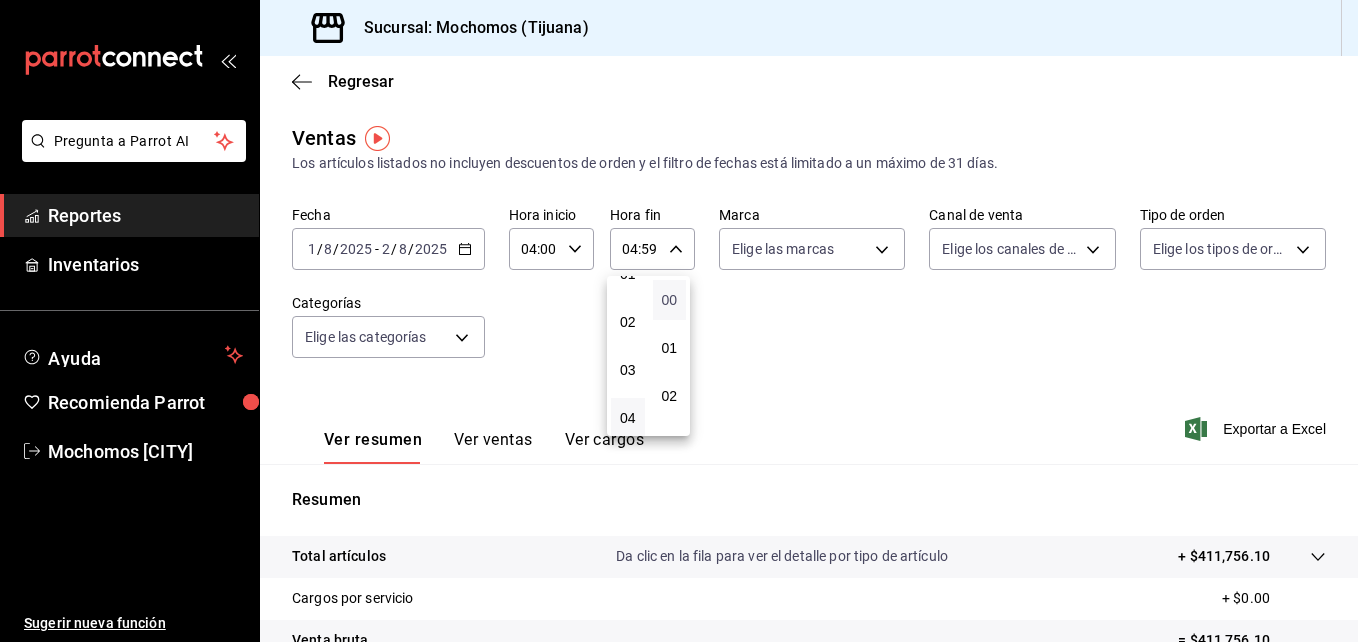 type on "04:00" 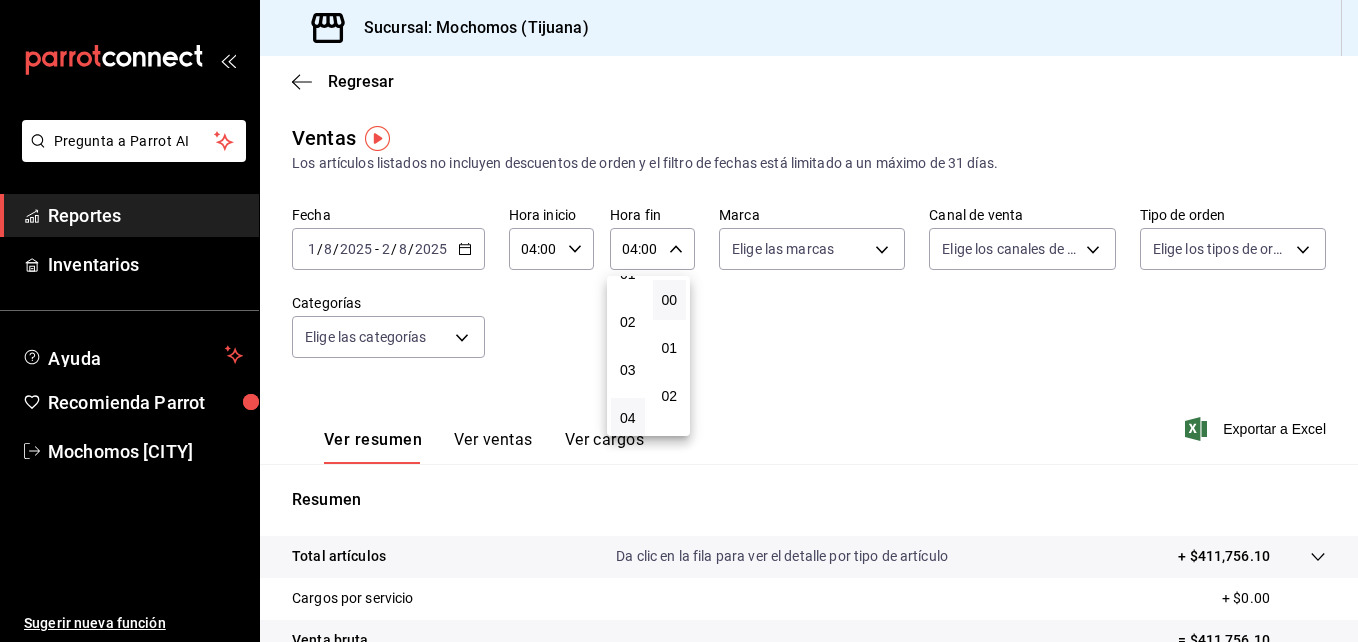 click at bounding box center (679, 321) 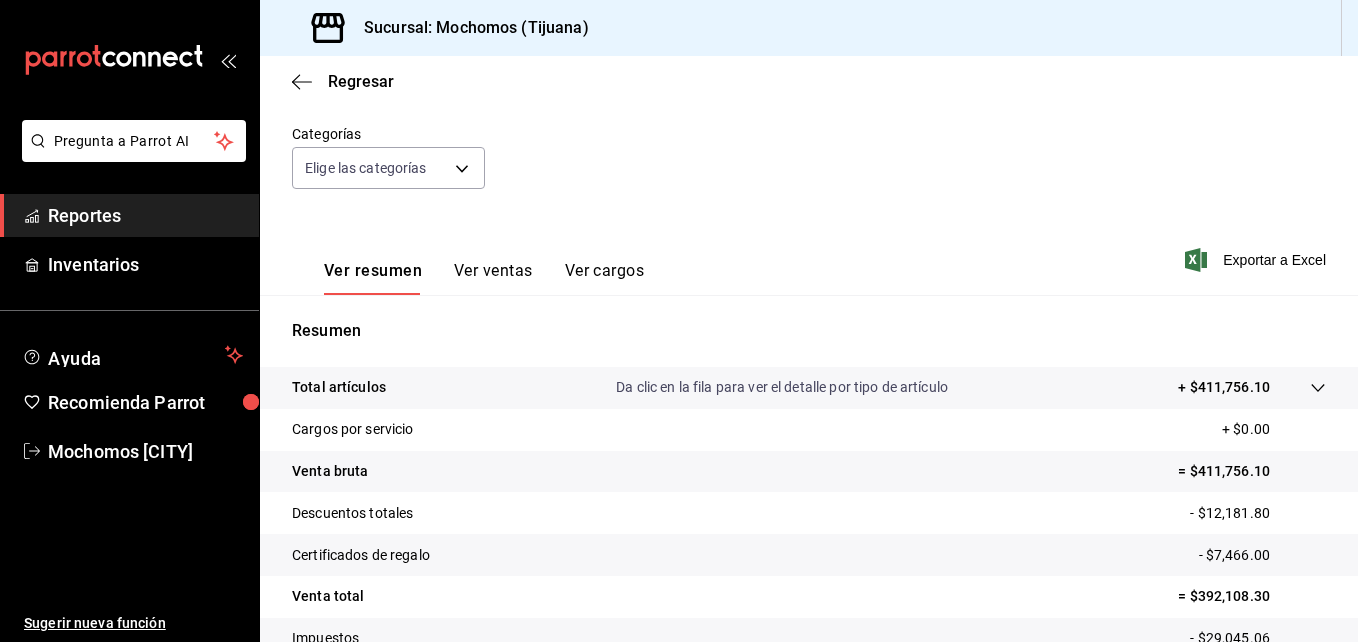 scroll, scrollTop: 168, scrollLeft: 0, axis: vertical 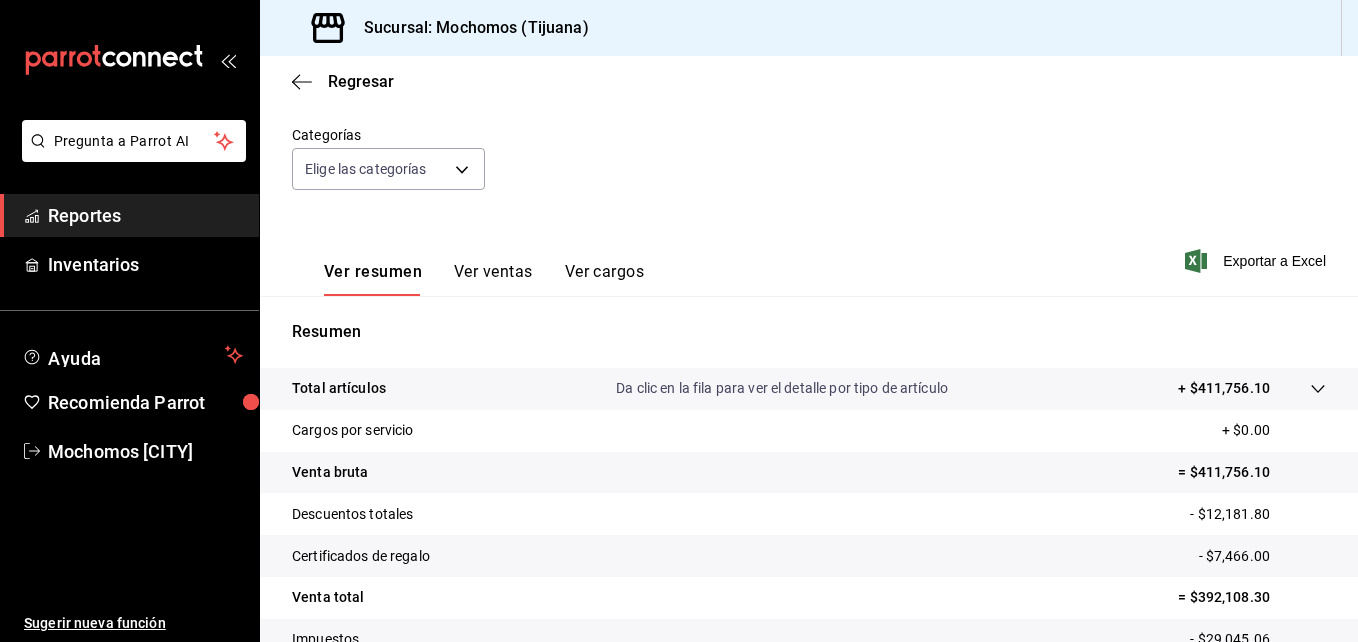 click on "Reportes" at bounding box center (145, 215) 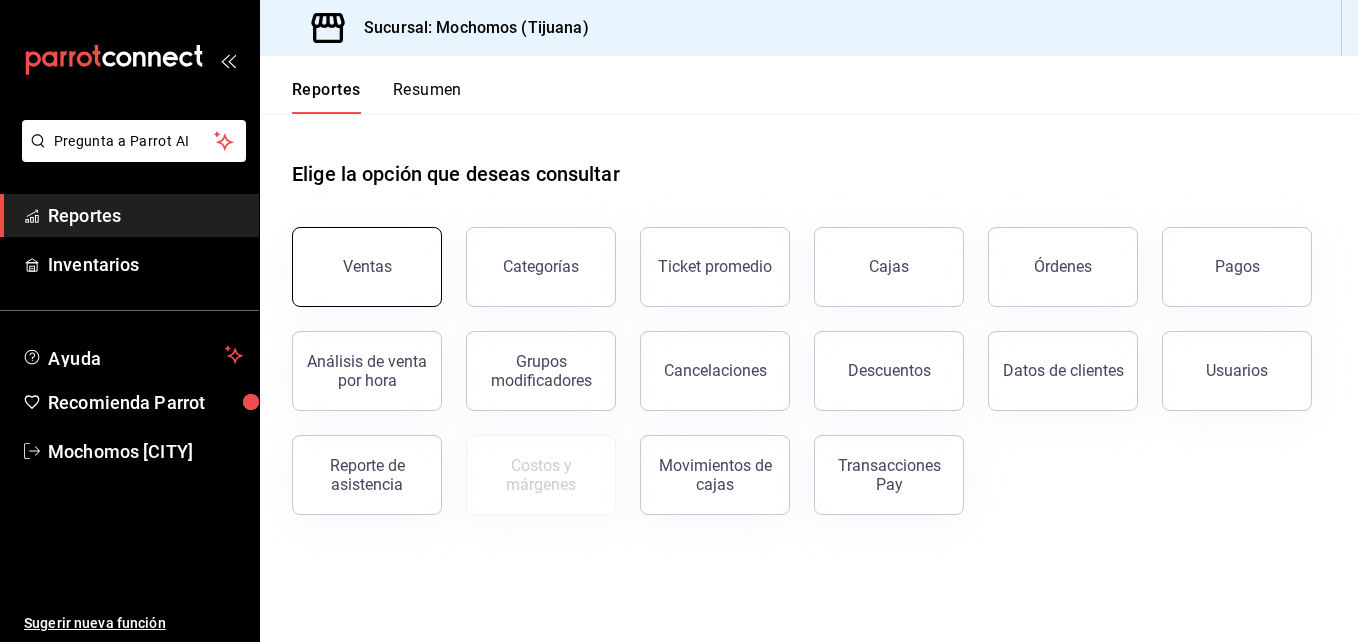 click on "Ventas" at bounding box center [367, 266] 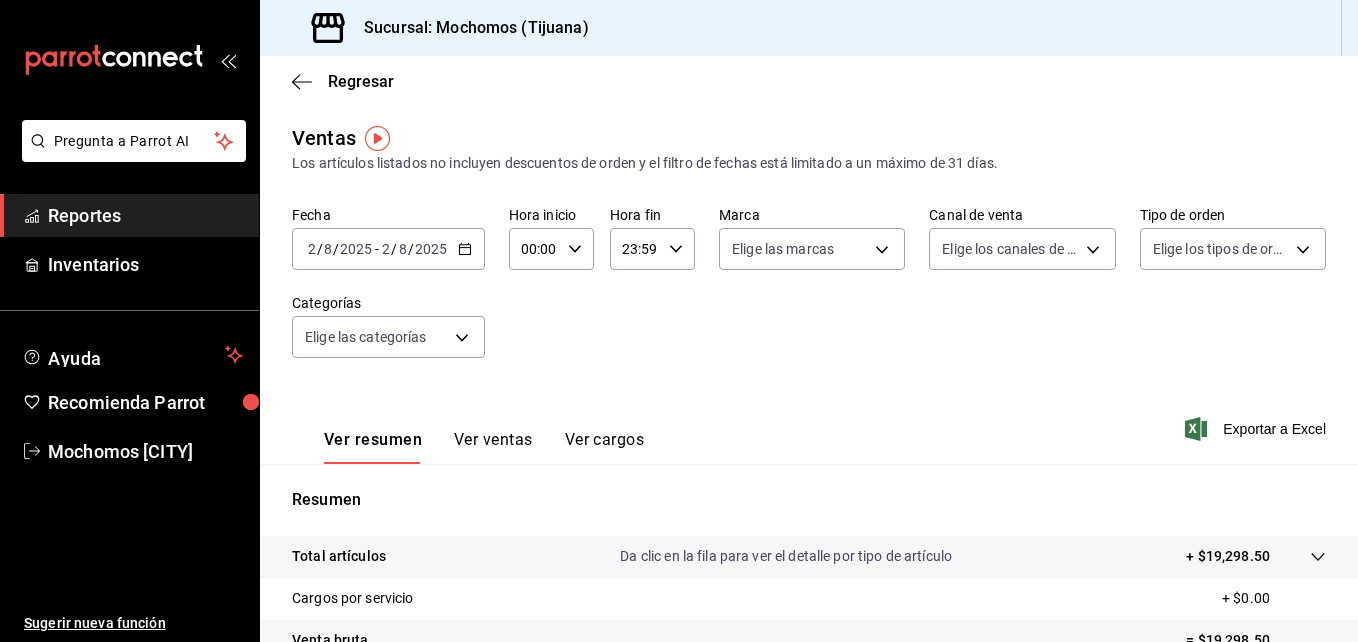 click 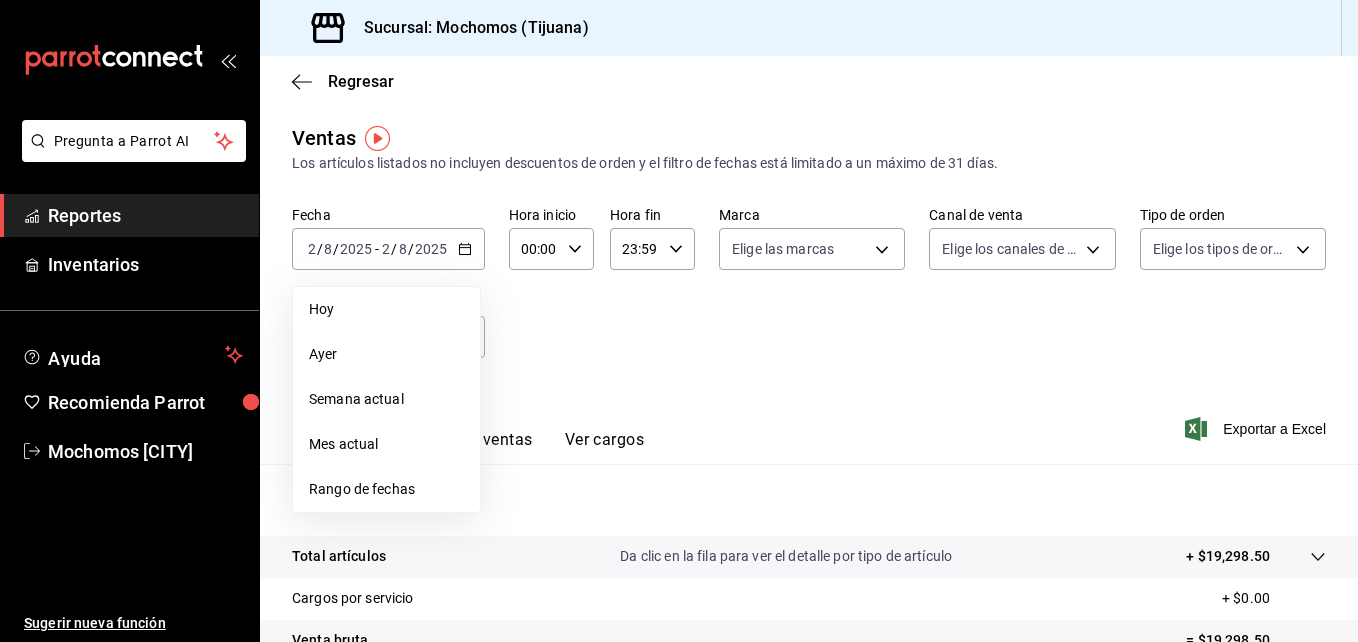 click on "Rango de fechas" at bounding box center [386, 489] 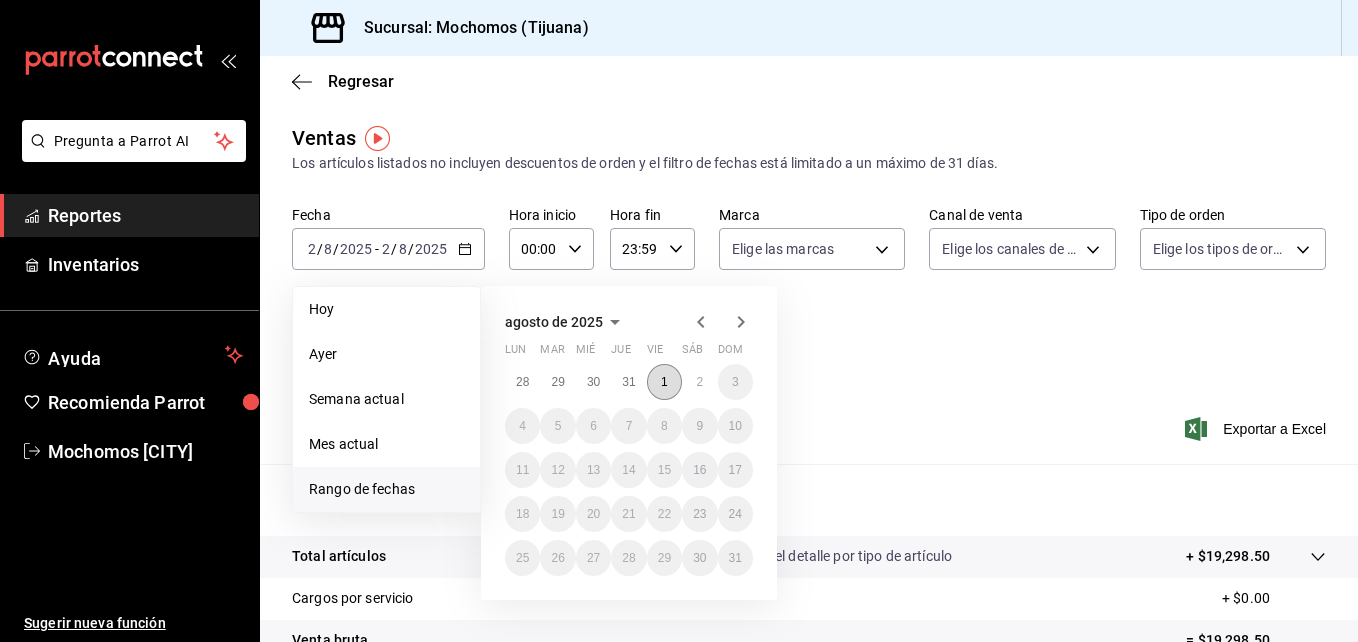 click on "1" at bounding box center [664, 382] 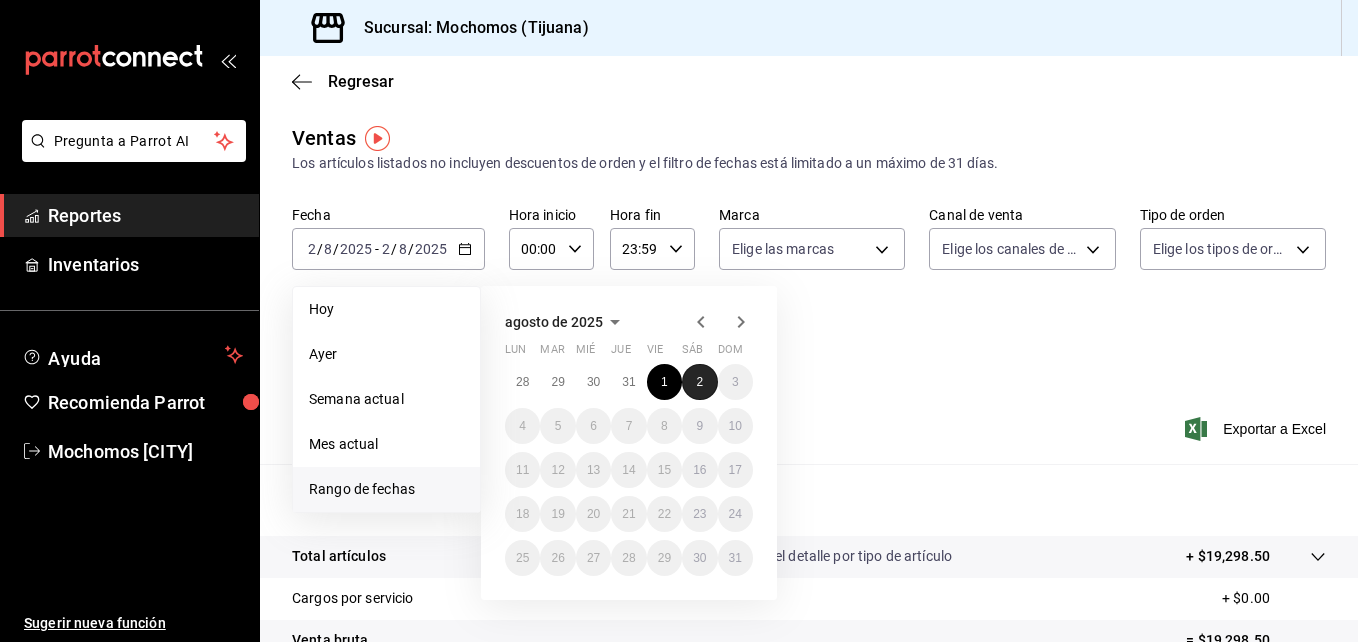 click on "2" at bounding box center [699, 382] 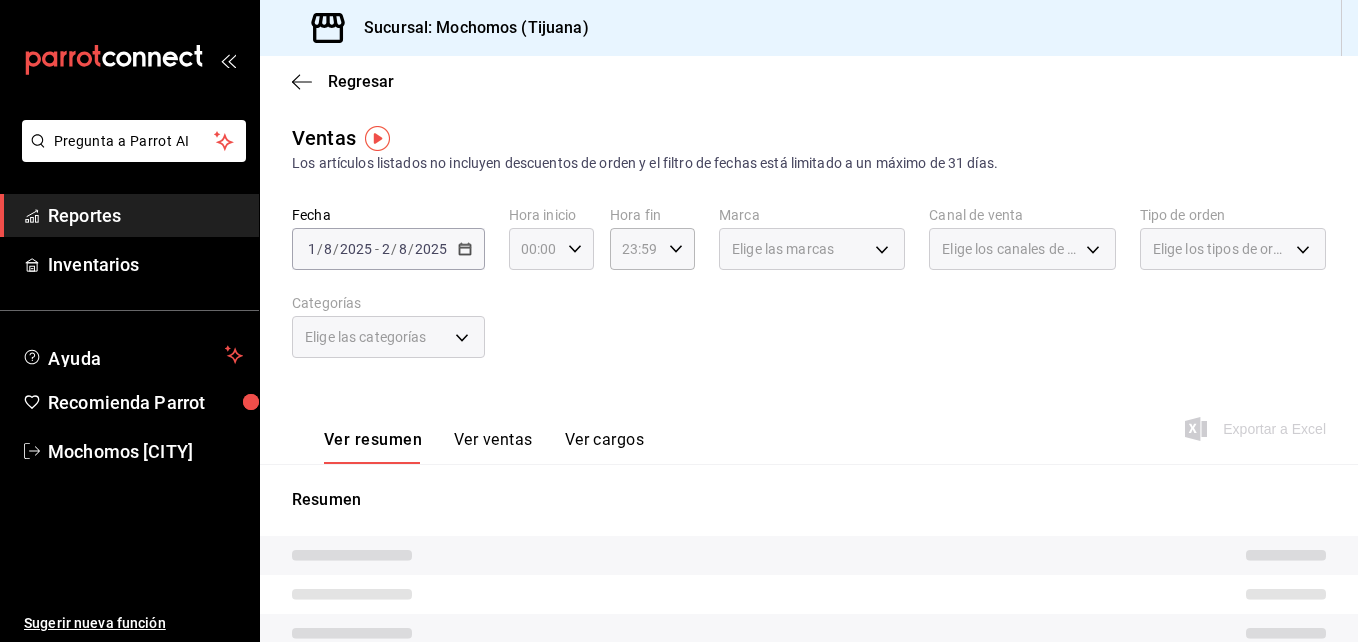 click 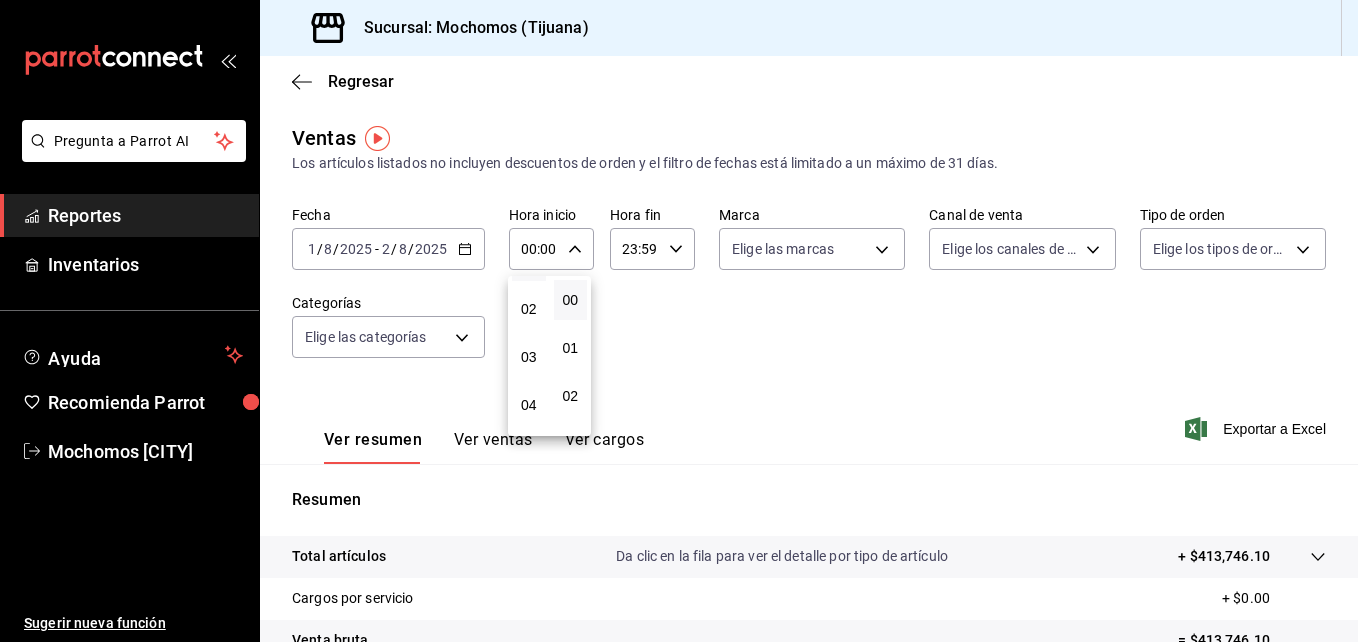 scroll, scrollTop: 88, scrollLeft: 0, axis: vertical 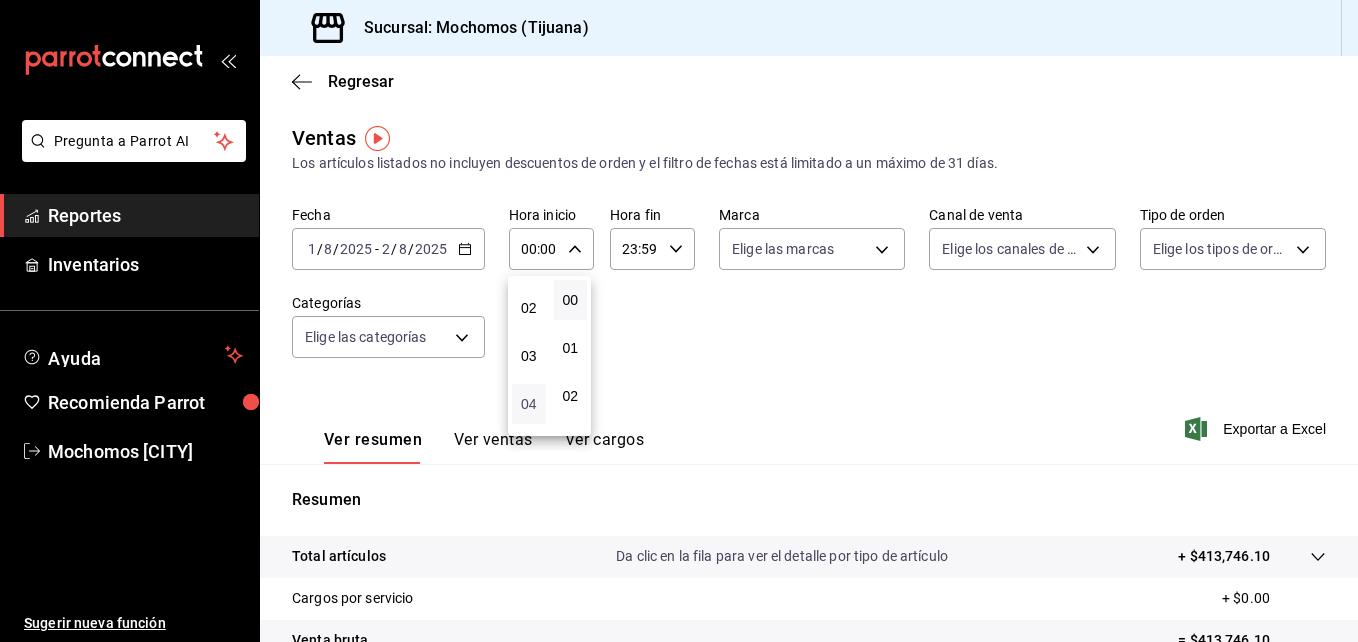 click on "04" at bounding box center (529, 404) 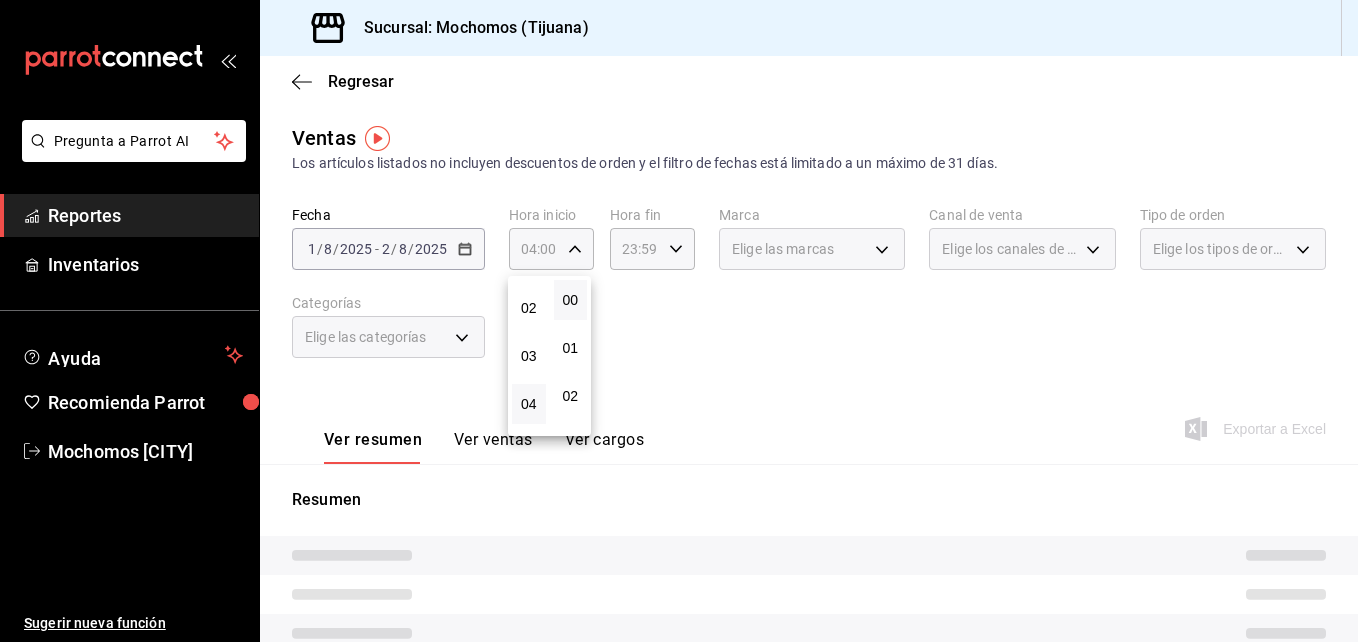 click at bounding box center [679, 321] 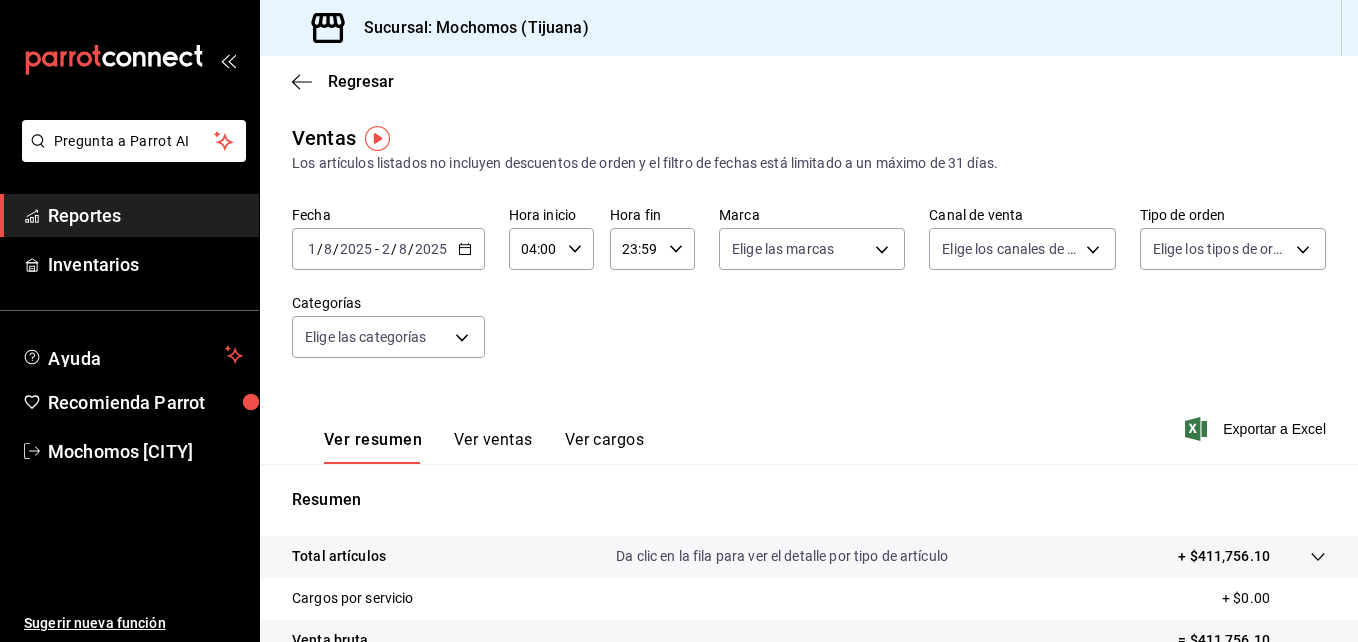 click 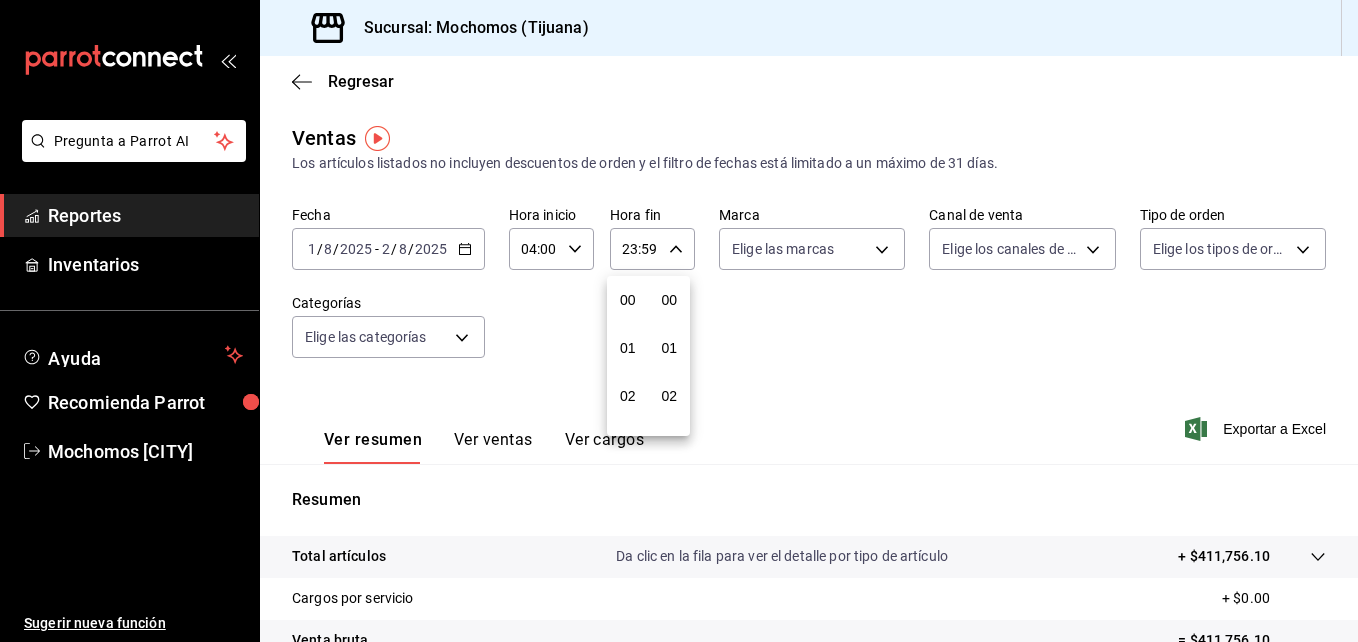 scroll, scrollTop: 992, scrollLeft: 0, axis: vertical 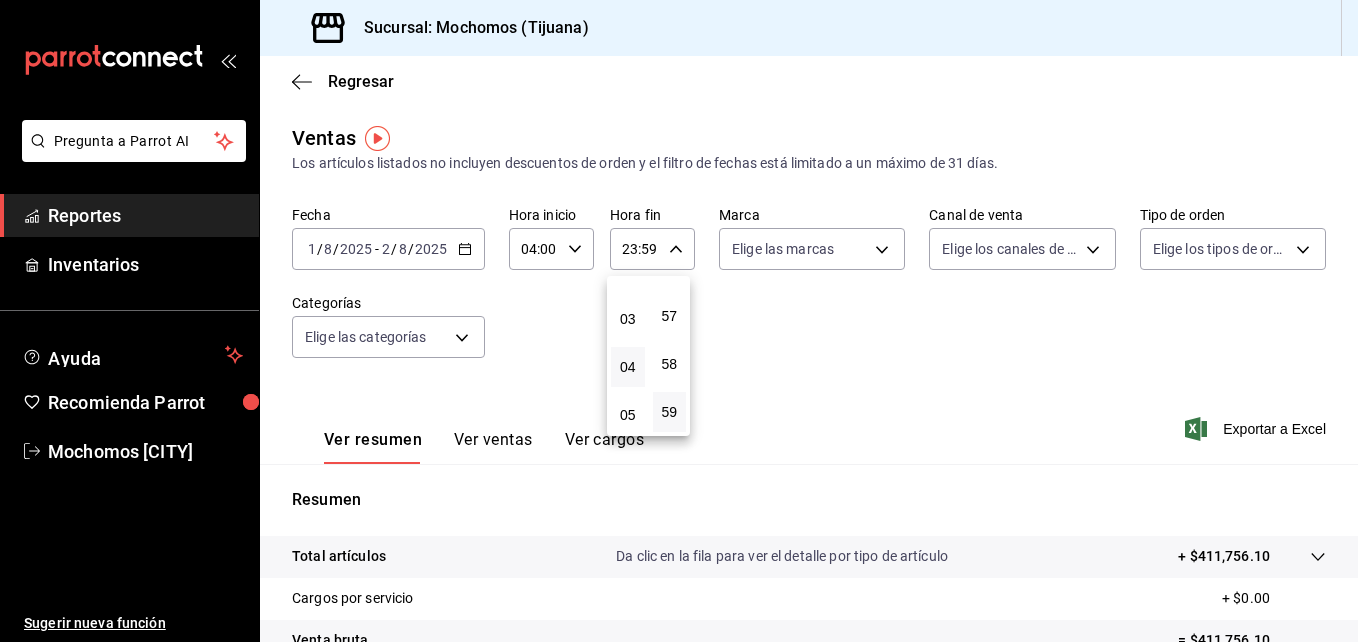 click on "04" at bounding box center (628, 367) 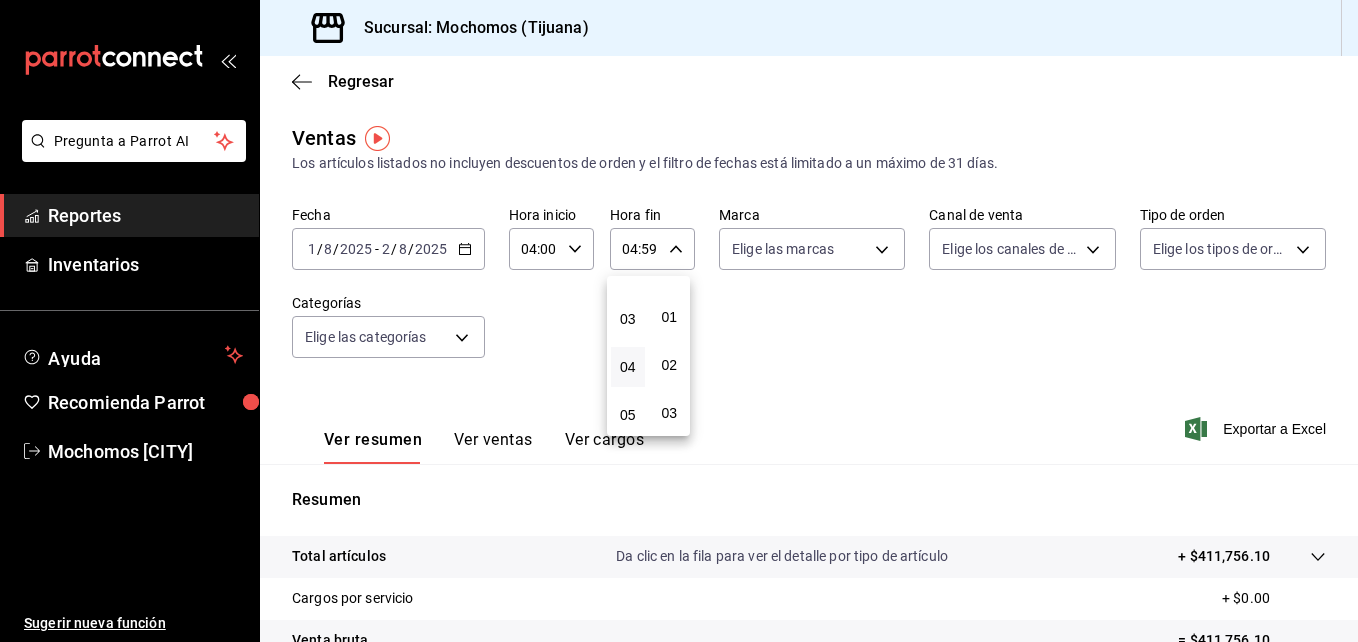 scroll, scrollTop: 0, scrollLeft: 0, axis: both 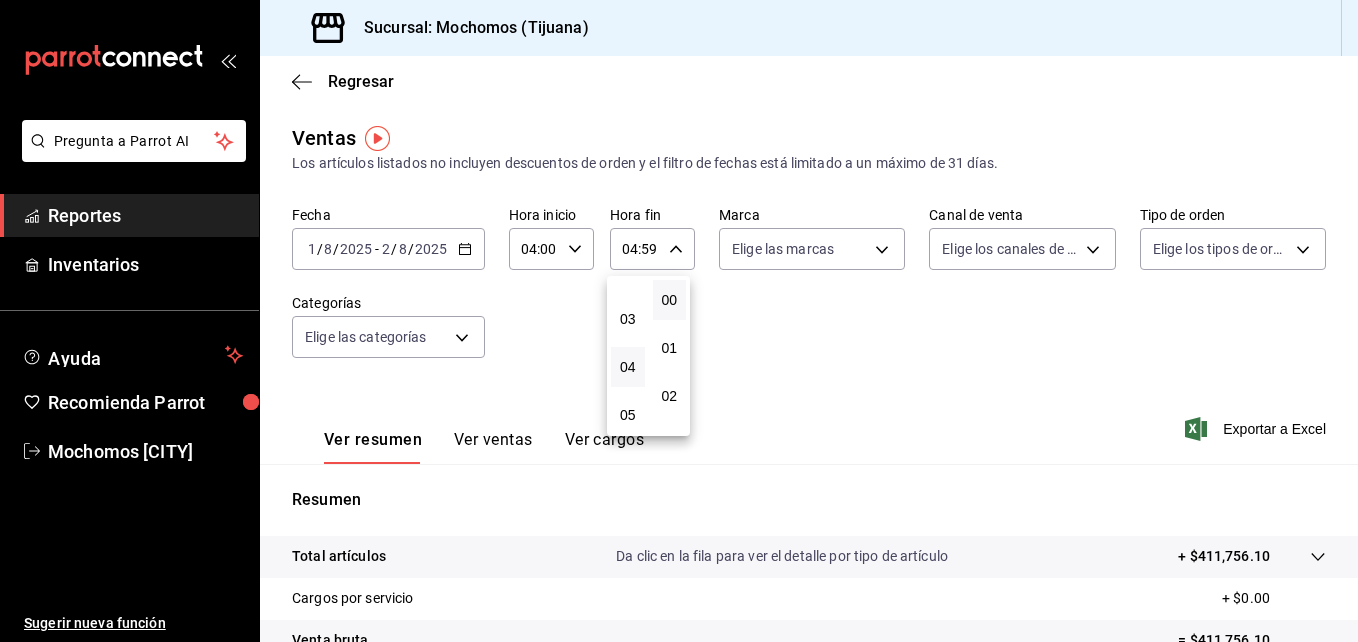 click on "00" at bounding box center [670, 300] 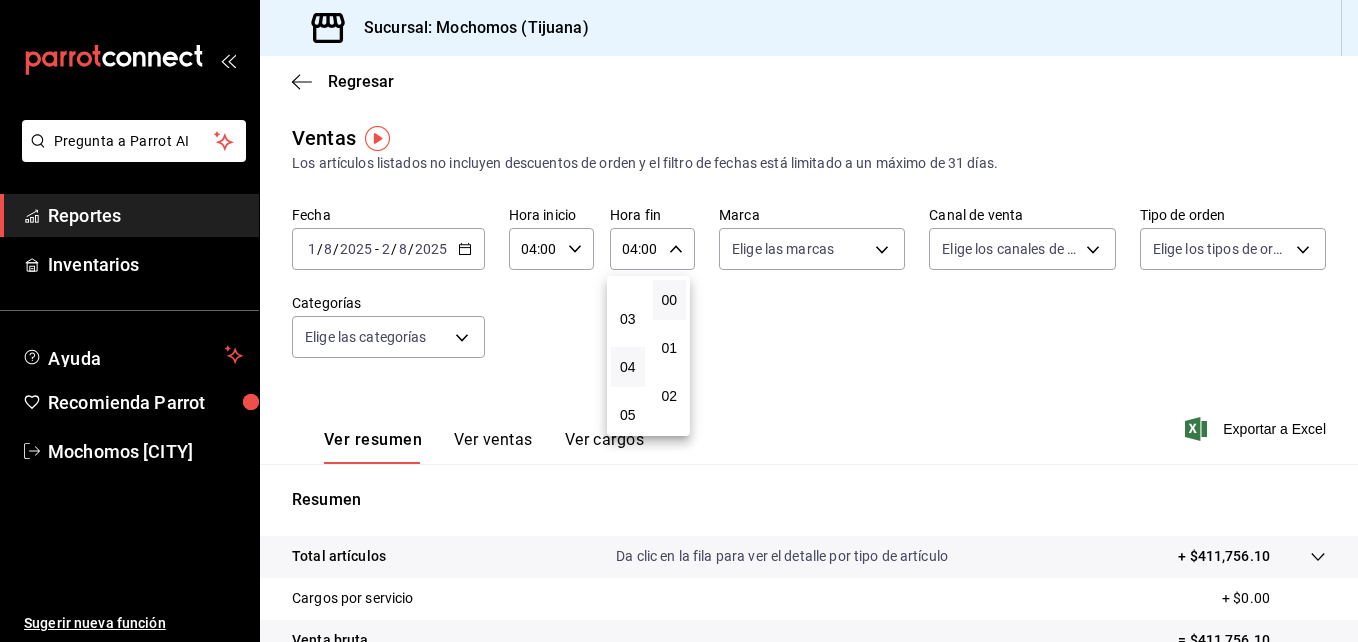 click at bounding box center (679, 321) 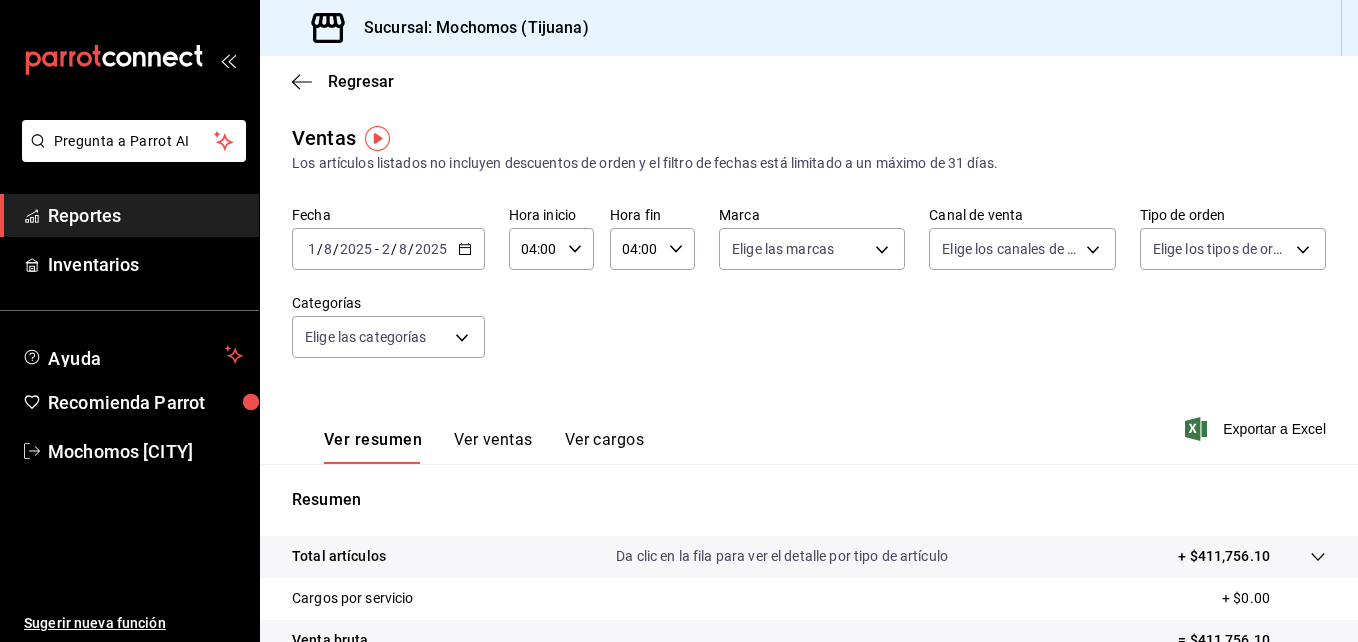 click 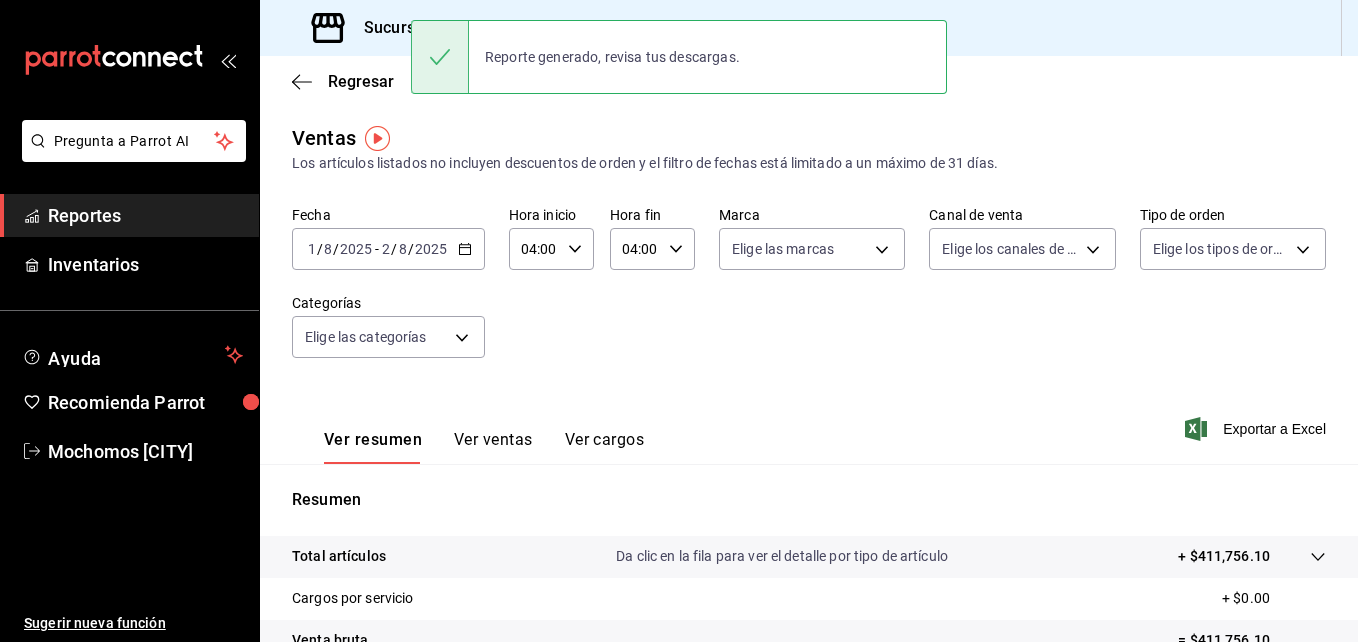 click on "Reportes" at bounding box center [145, 215] 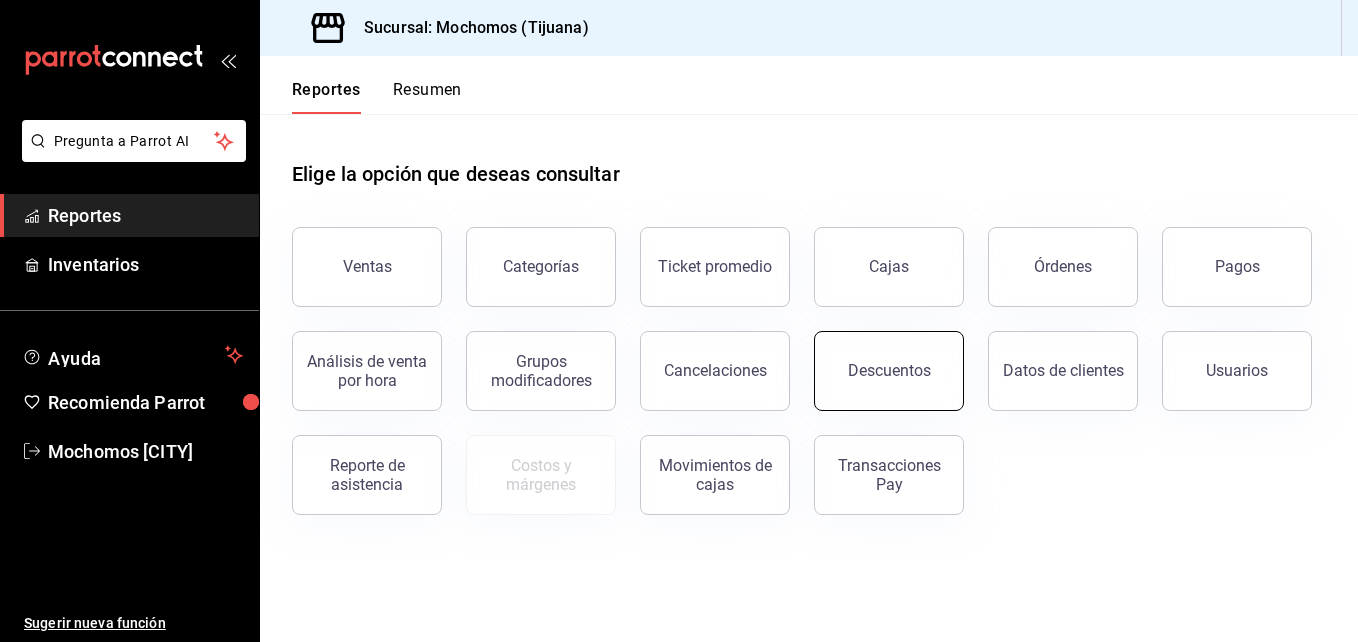 click on "Descuentos" at bounding box center [889, 371] 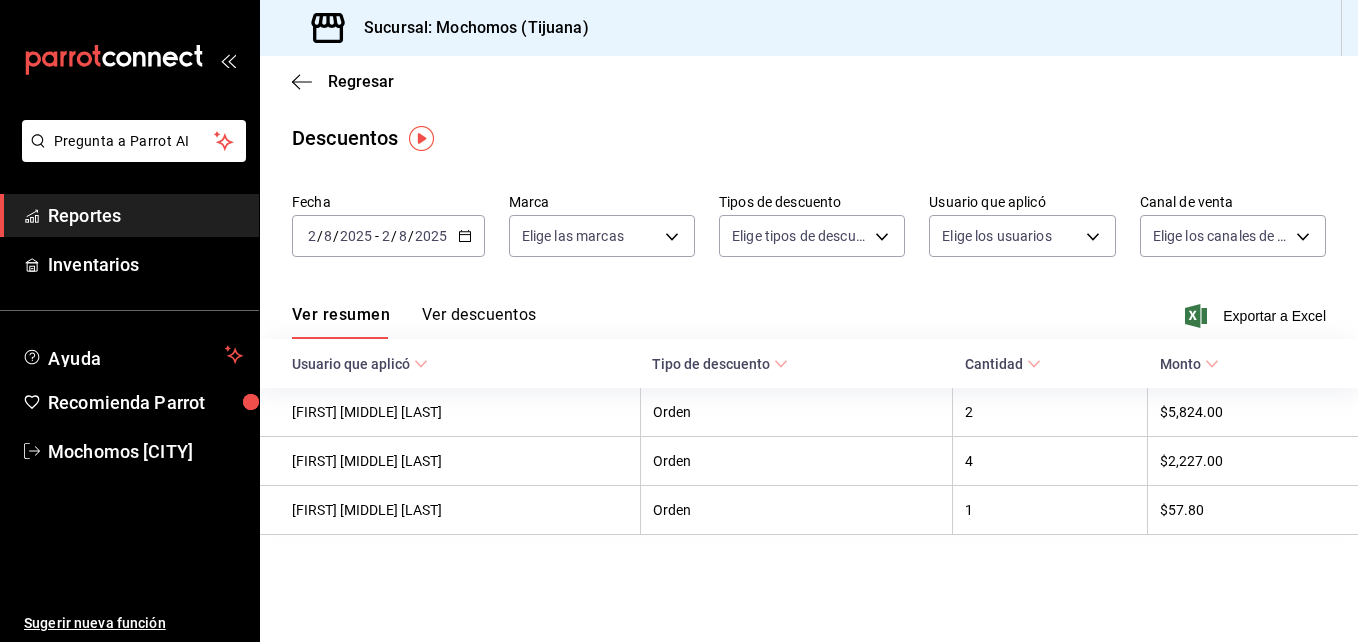 click on "2025-08-02 2 / 8 / 2025 - 2025-08-02 2 / 8 / 2025" at bounding box center (388, 236) 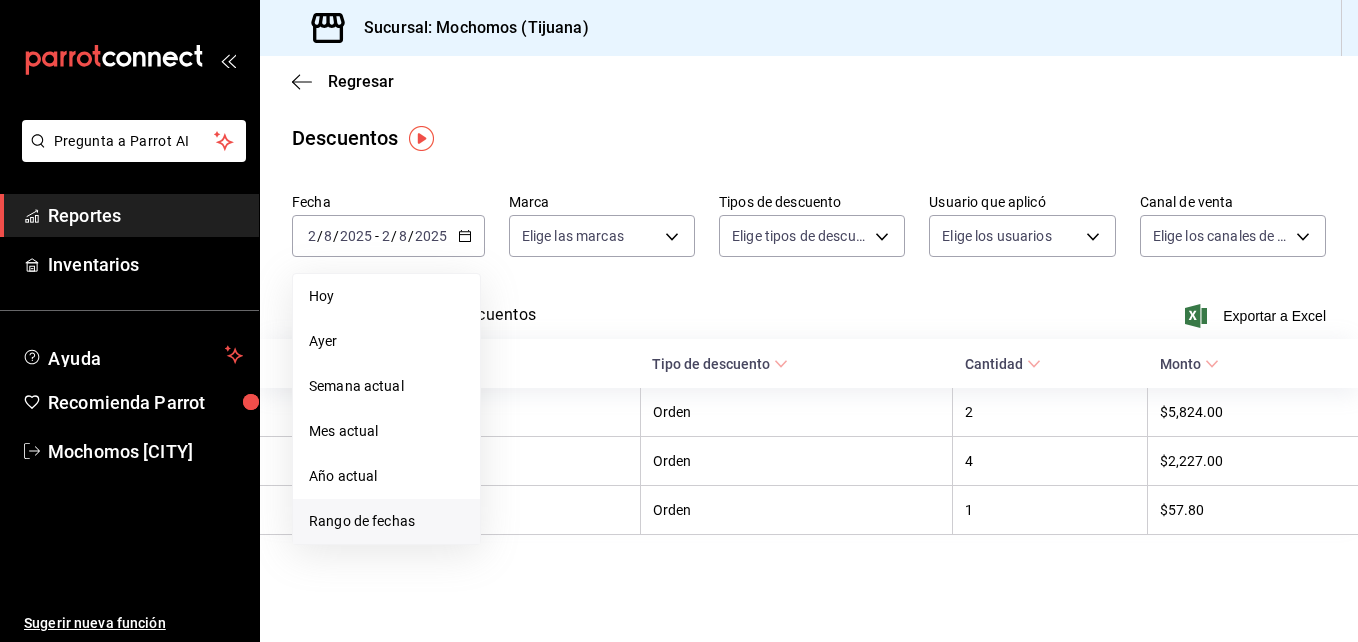 click on "Rango de fechas" at bounding box center [386, 521] 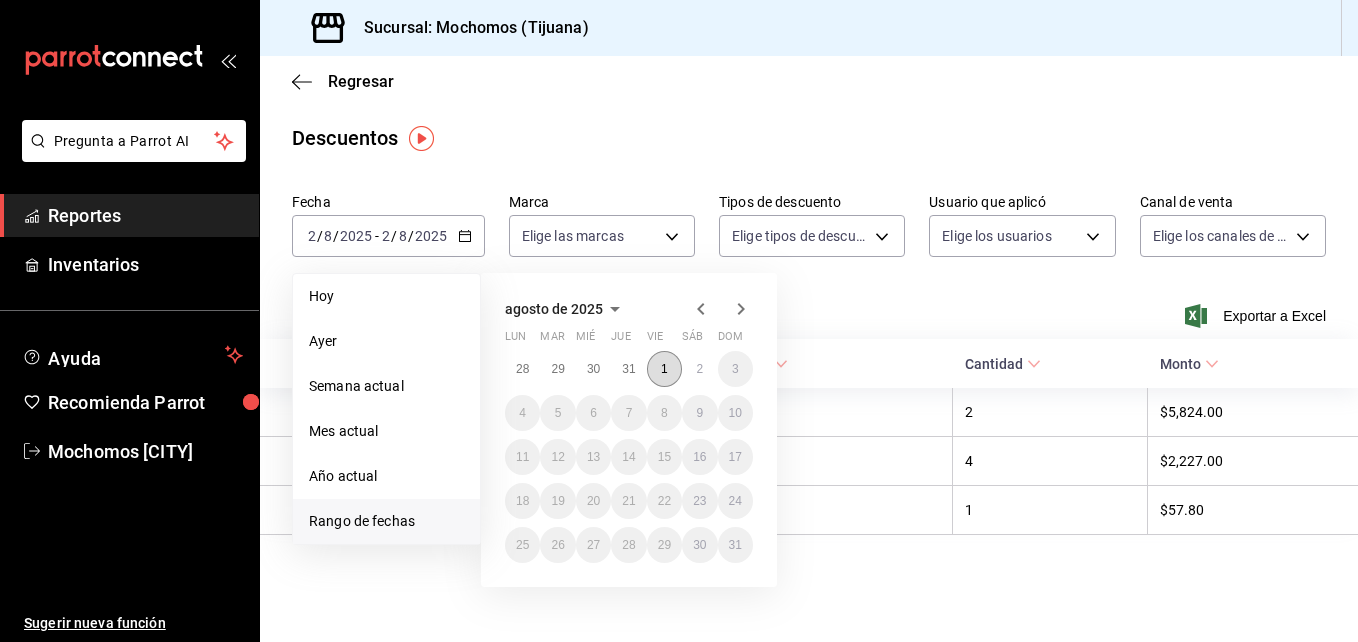 click on "1" at bounding box center (664, 369) 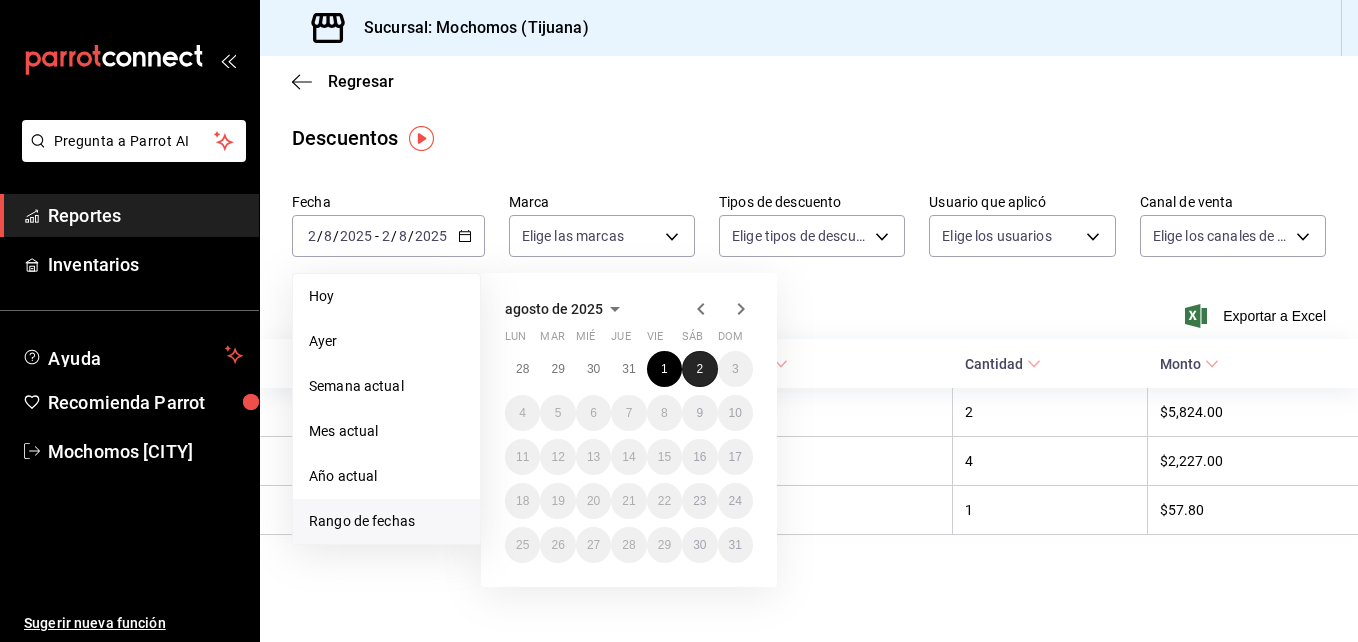 click on "2" at bounding box center (699, 369) 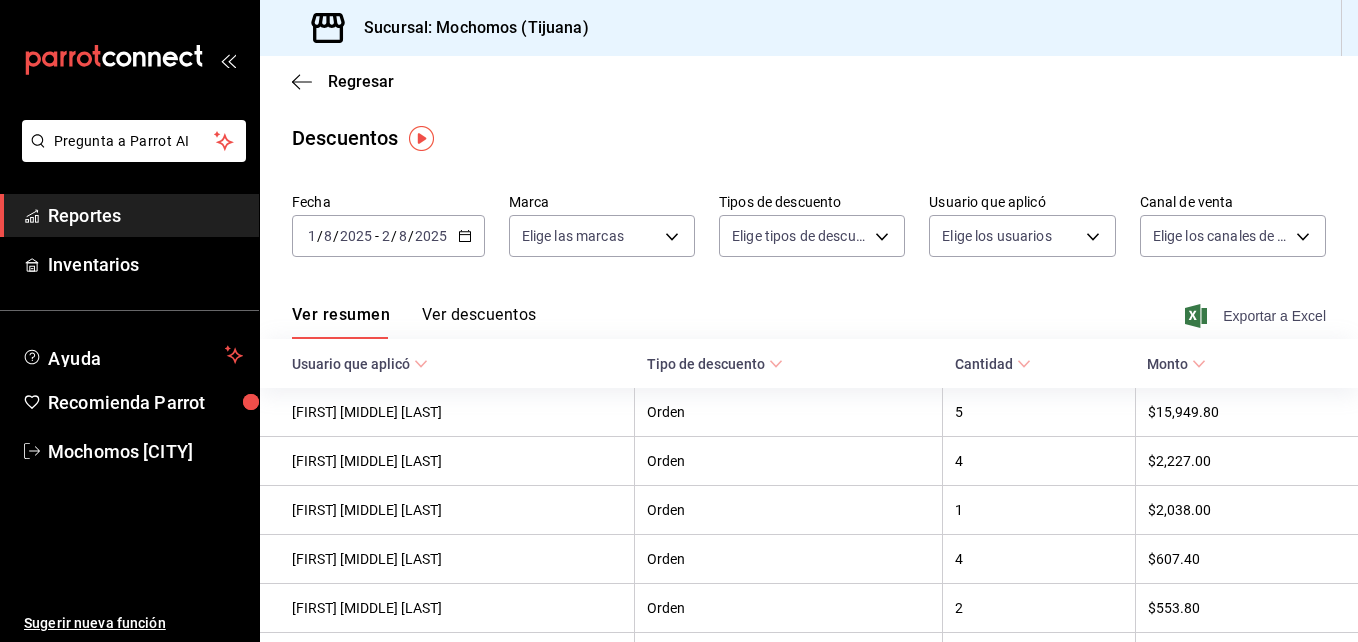 click 